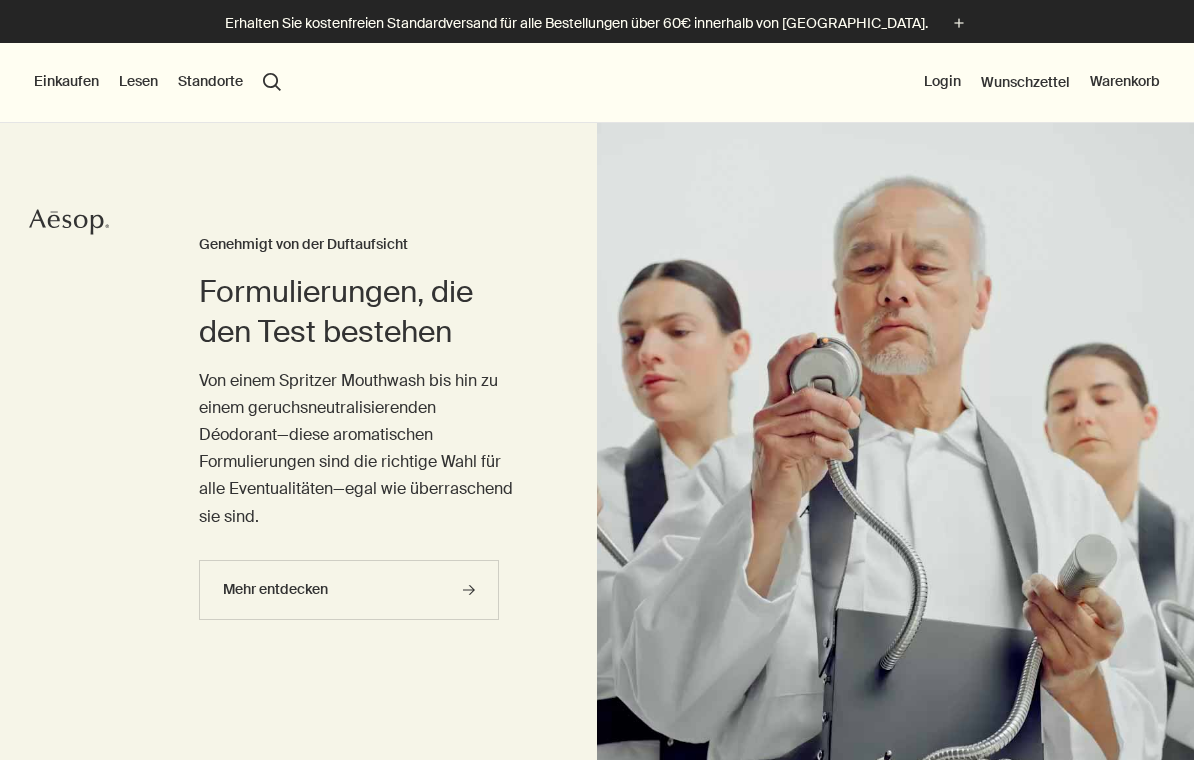 scroll, scrollTop: 0, scrollLeft: 0, axis: both 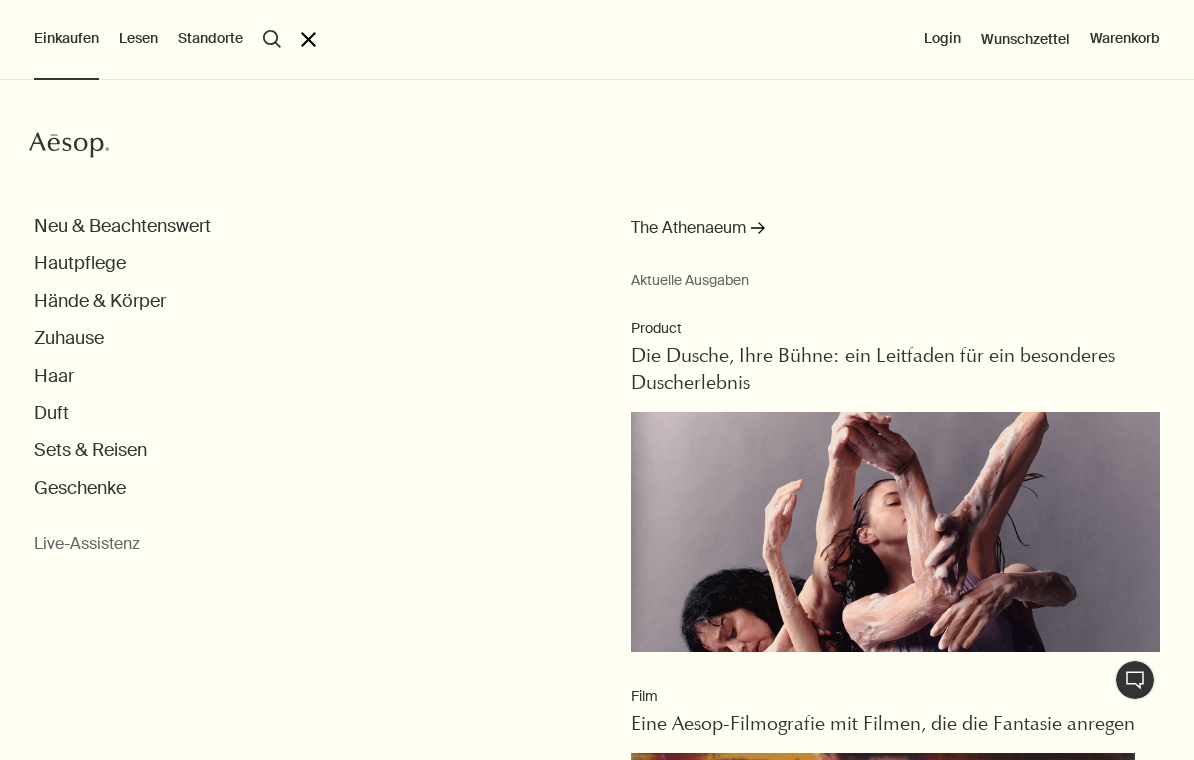 click on "Login" at bounding box center [942, 39] 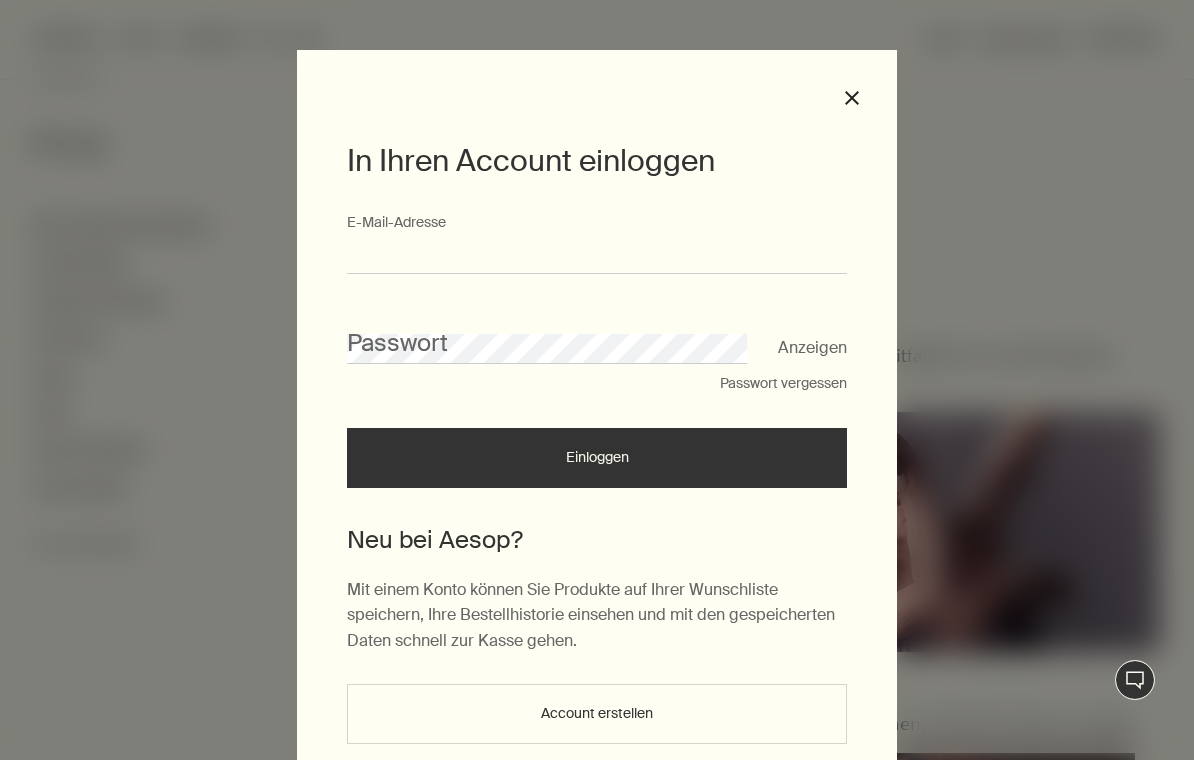 click on "E-Mail-Ad­res­se" at bounding box center [597, 255] 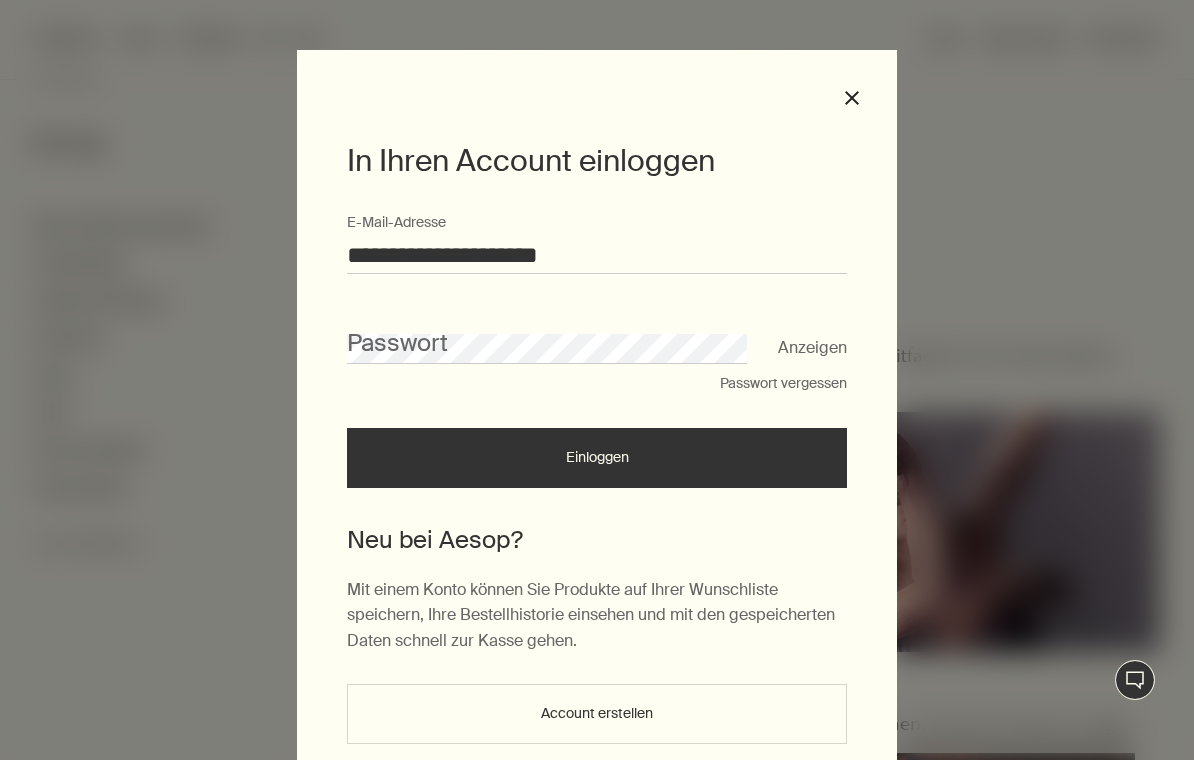 type on "**********" 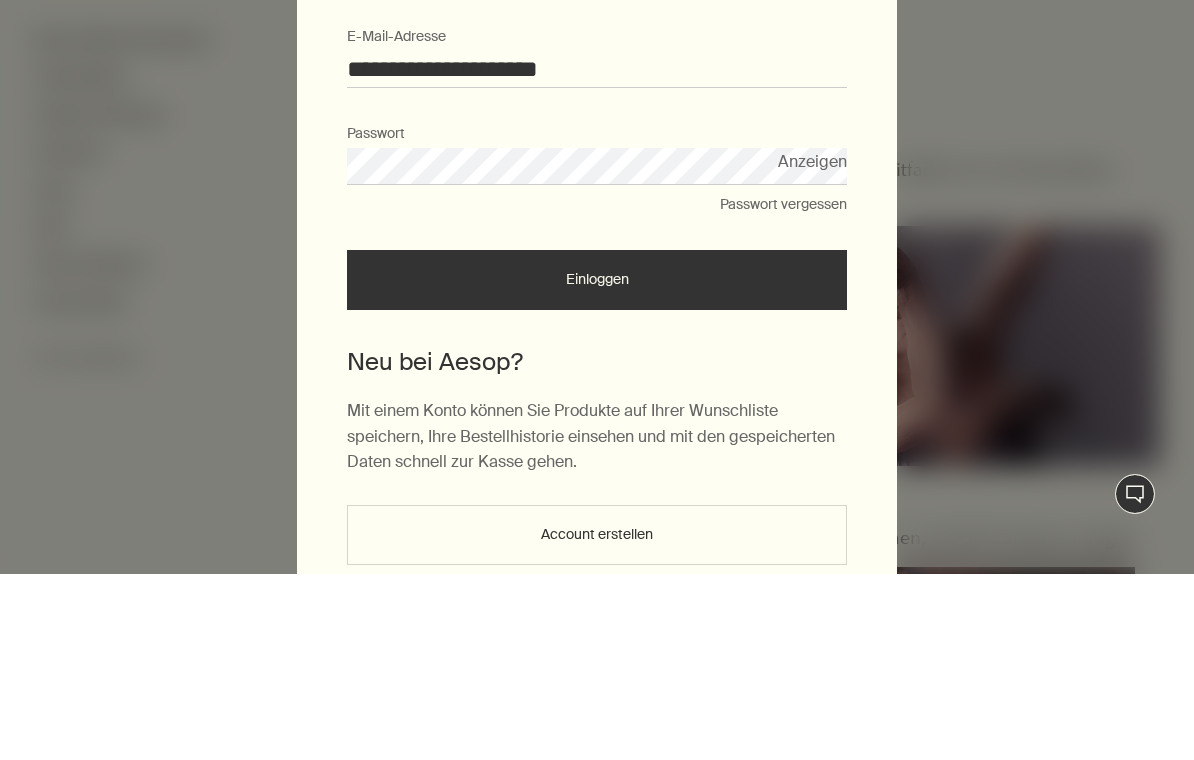 click on "Einloggen" at bounding box center (597, 466) 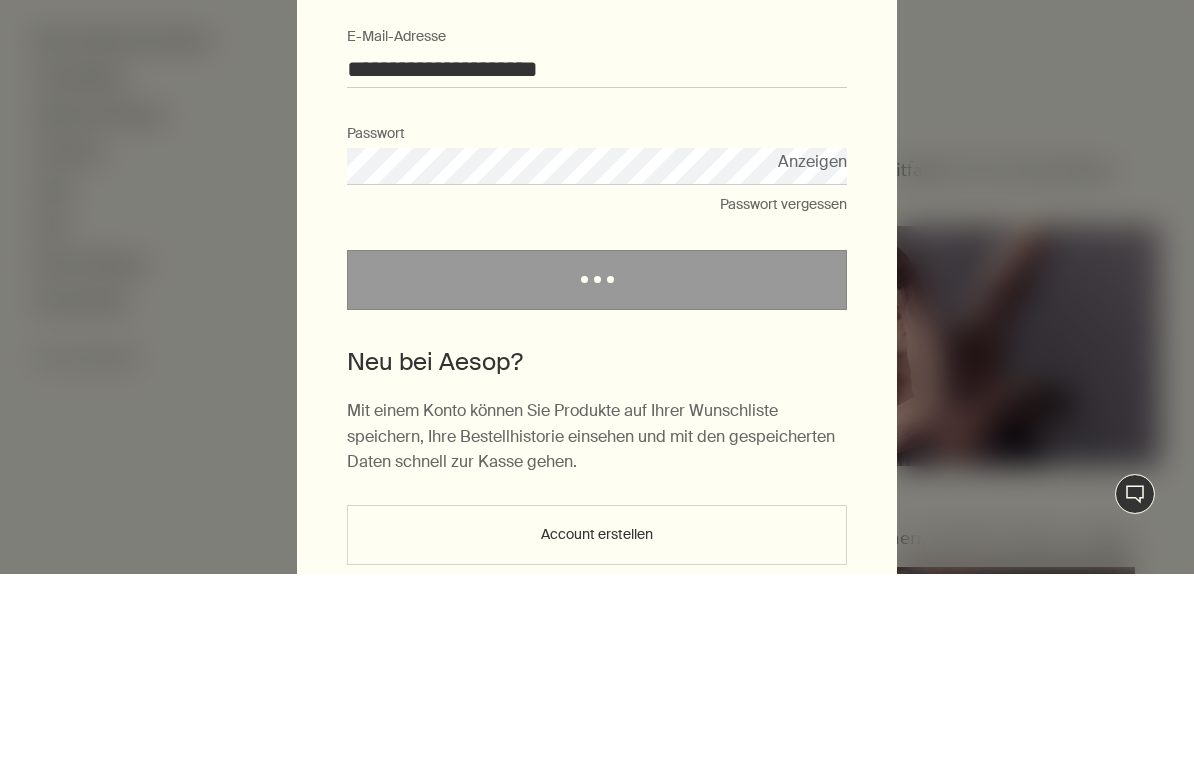 scroll, scrollTop: 186, scrollLeft: 0, axis: vertical 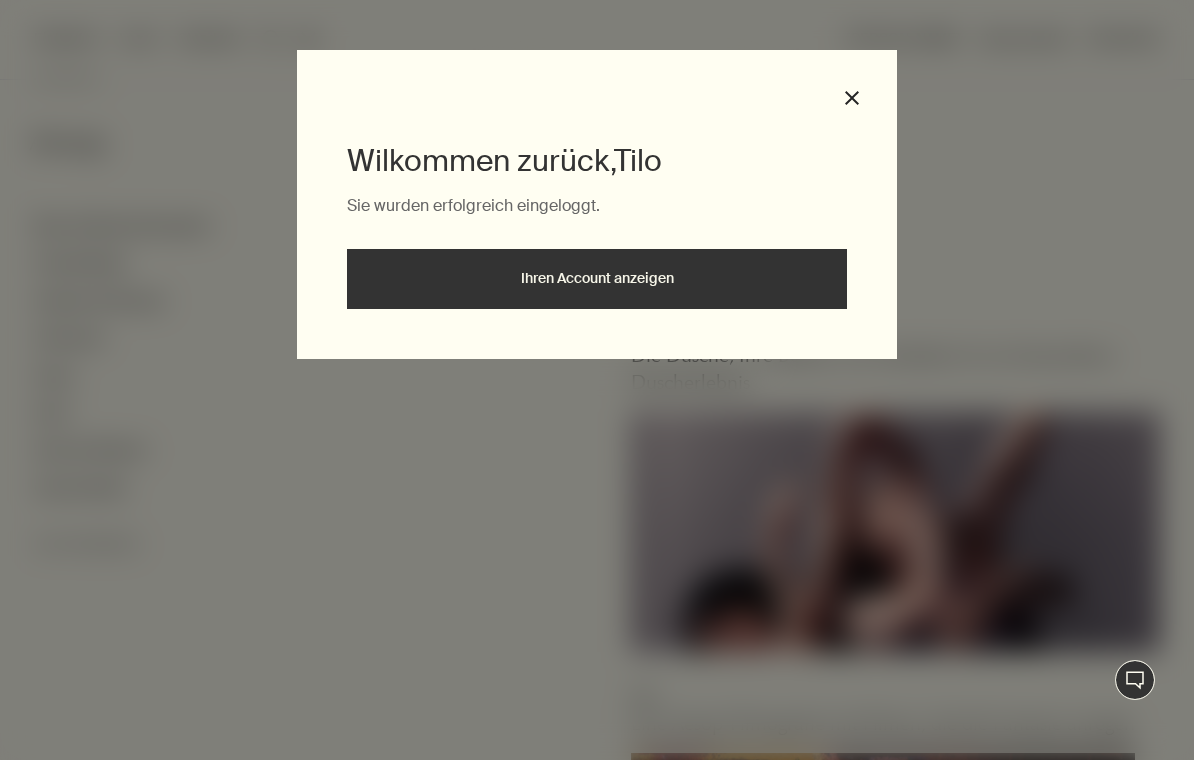 click on "Ihren Account anzeigen" at bounding box center (597, 279) 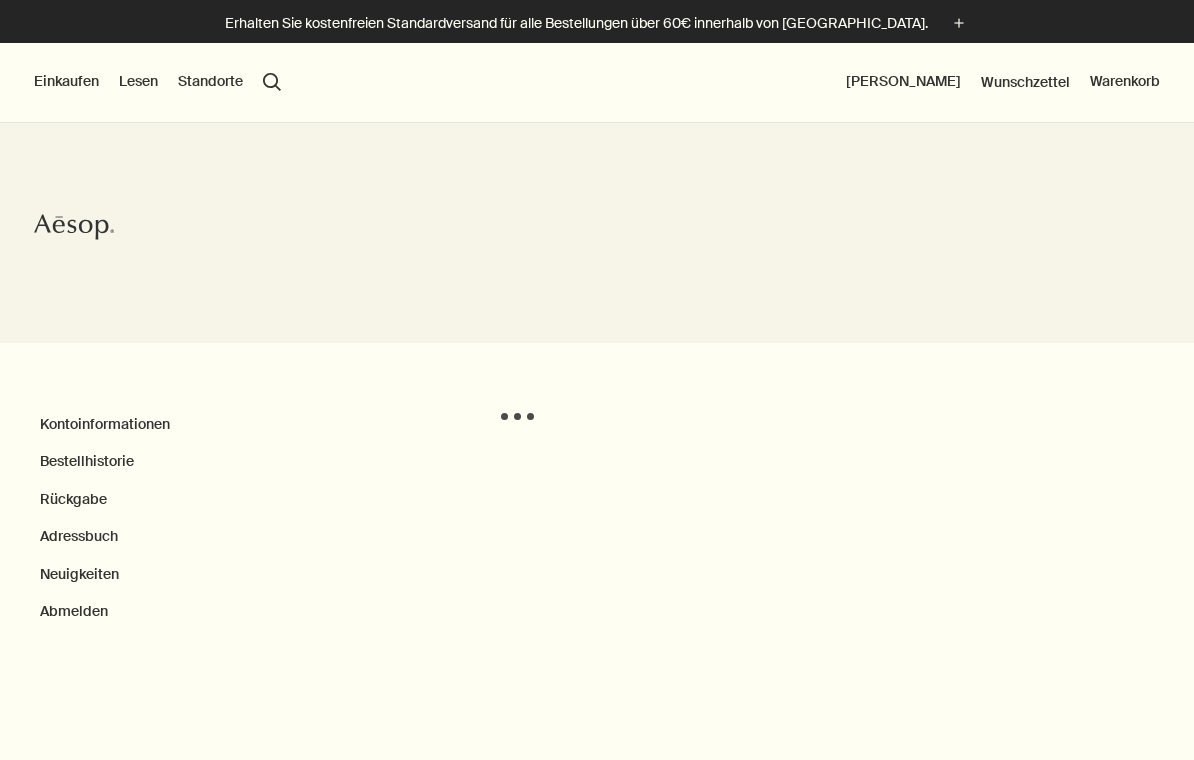 scroll, scrollTop: 0, scrollLeft: 0, axis: both 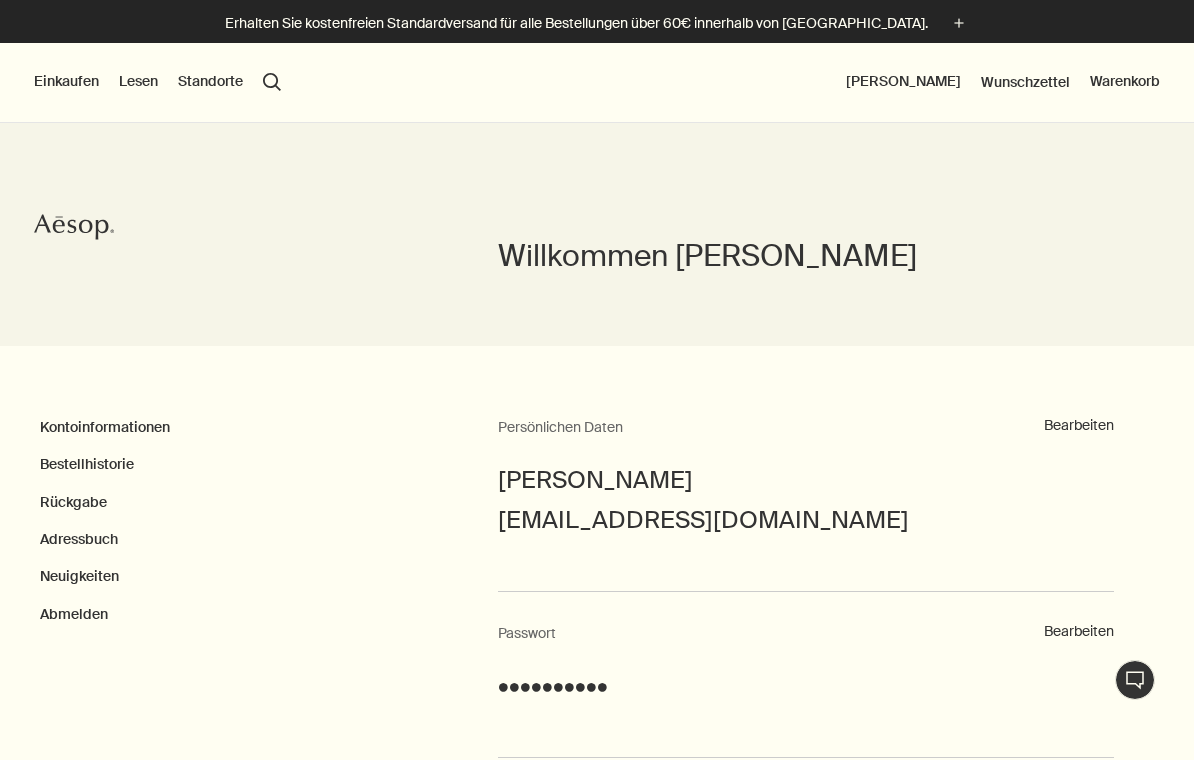 click on "Bestellhistorie" at bounding box center [87, 464] 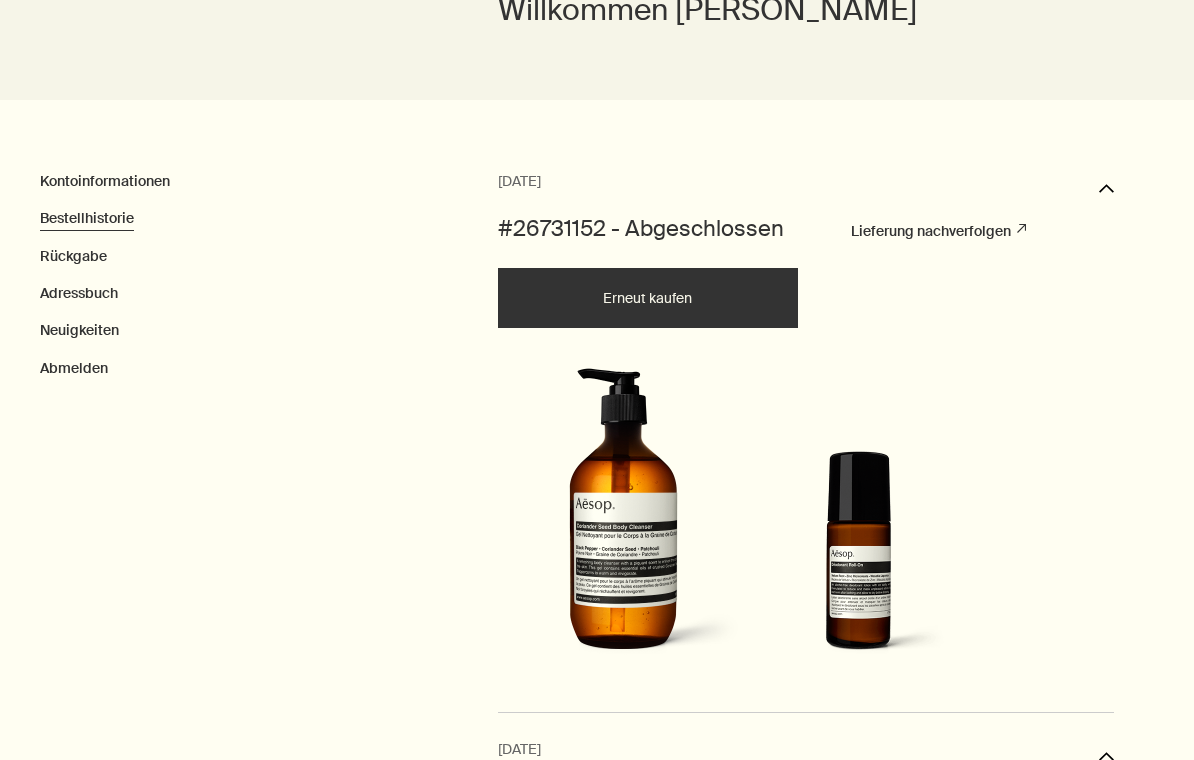 scroll, scrollTop: 249, scrollLeft: 0, axis: vertical 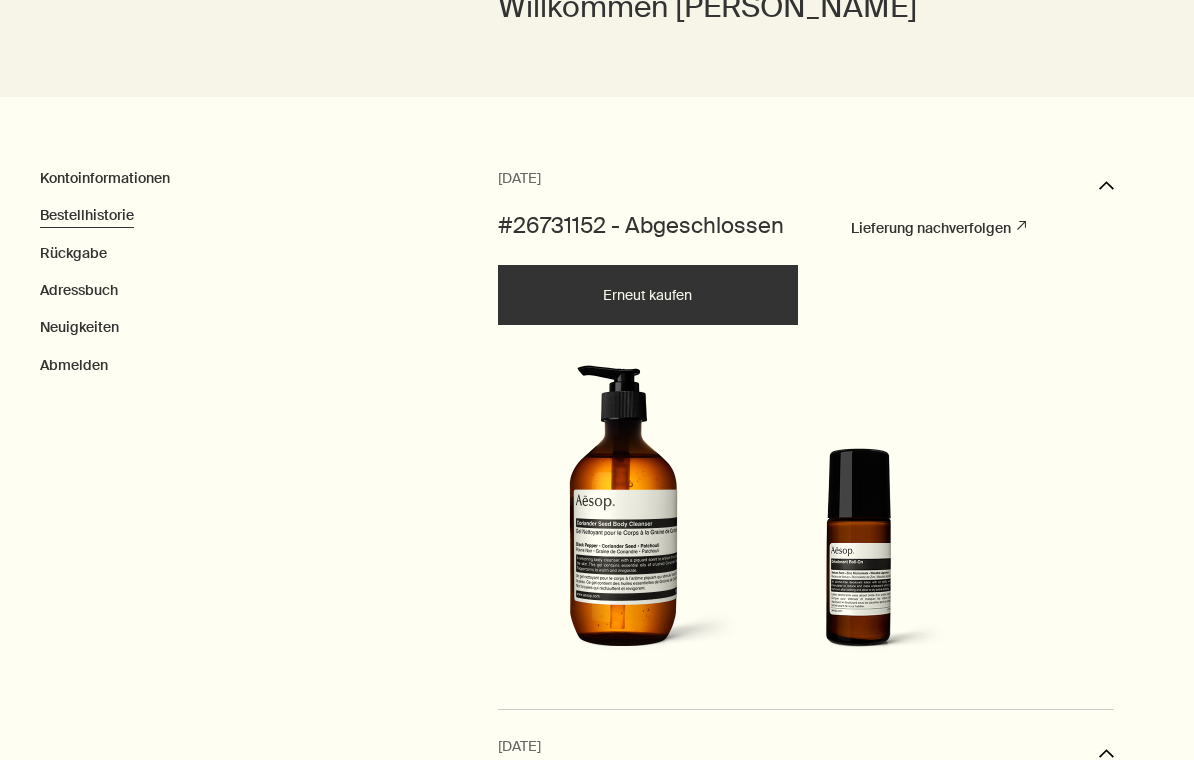 click at bounding box center [623, 515] 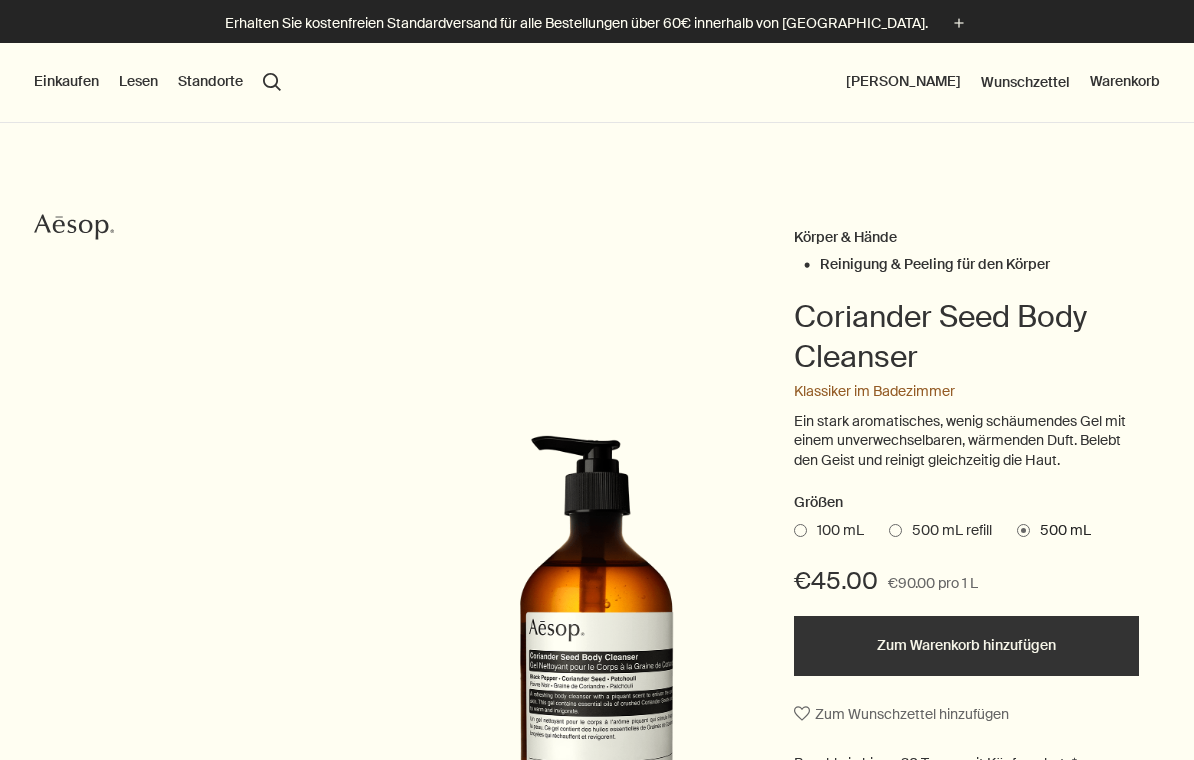 scroll, scrollTop: 1, scrollLeft: 0, axis: vertical 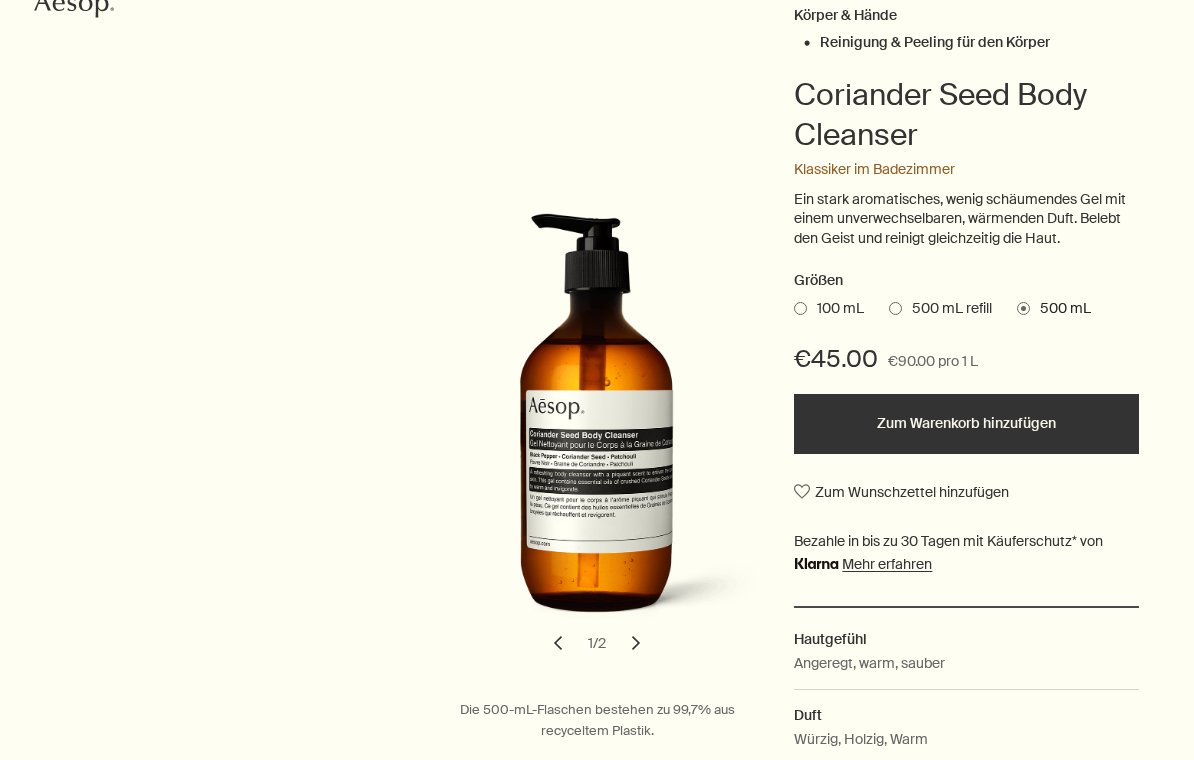 click on "500 mL refill" at bounding box center [947, 309] 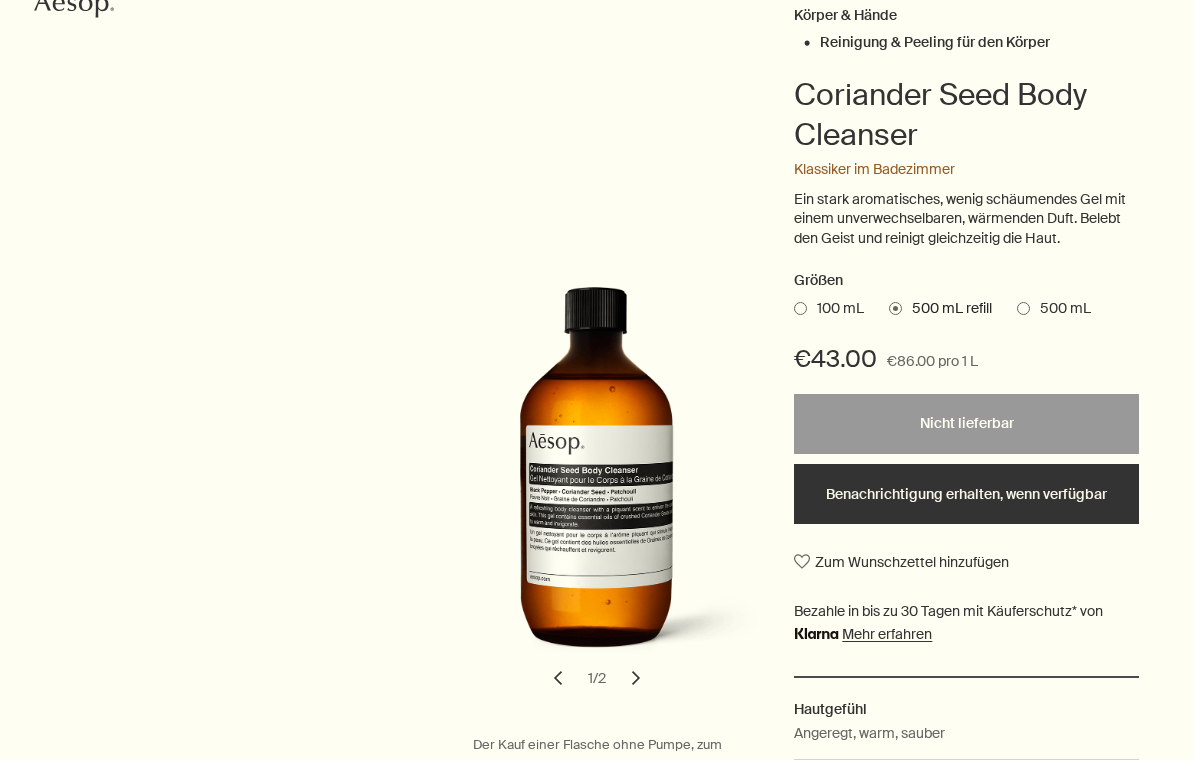 click on "500 mL" at bounding box center [1060, 309] 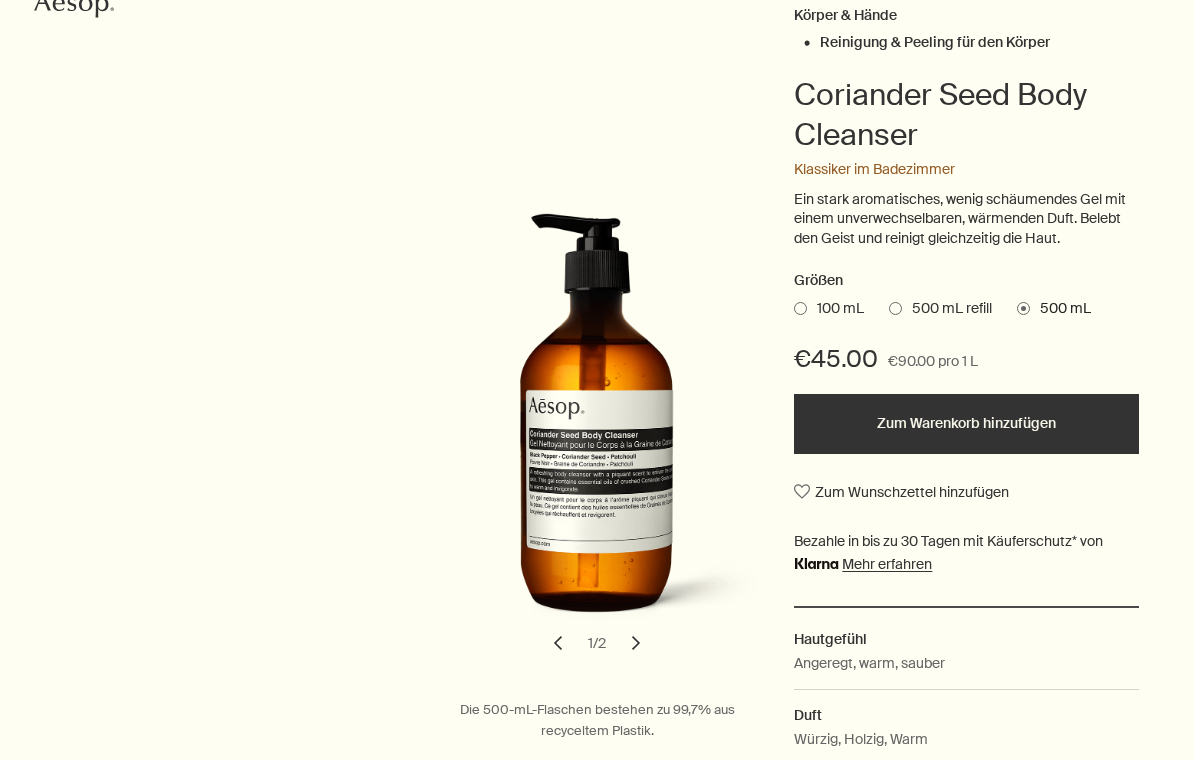 click on "Zum Warenkorb hinzufügen" at bounding box center [966, 424] 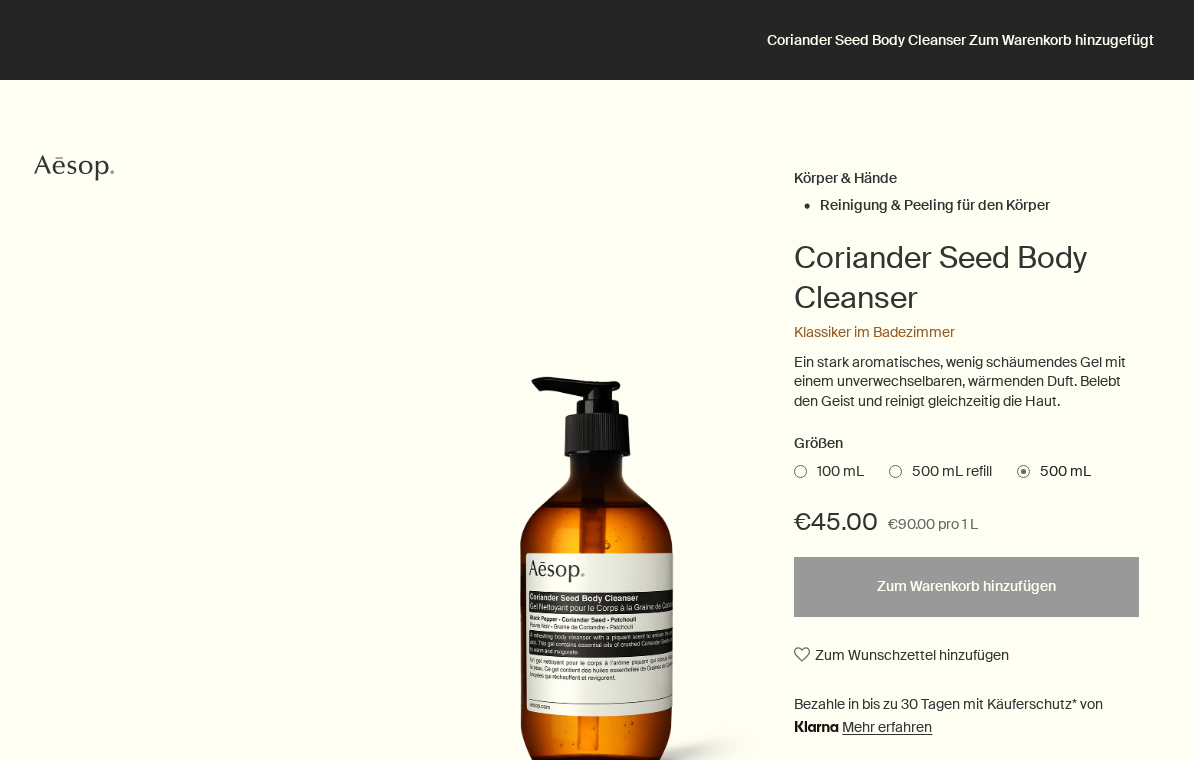 scroll, scrollTop: 0, scrollLeft: 0, axis: both 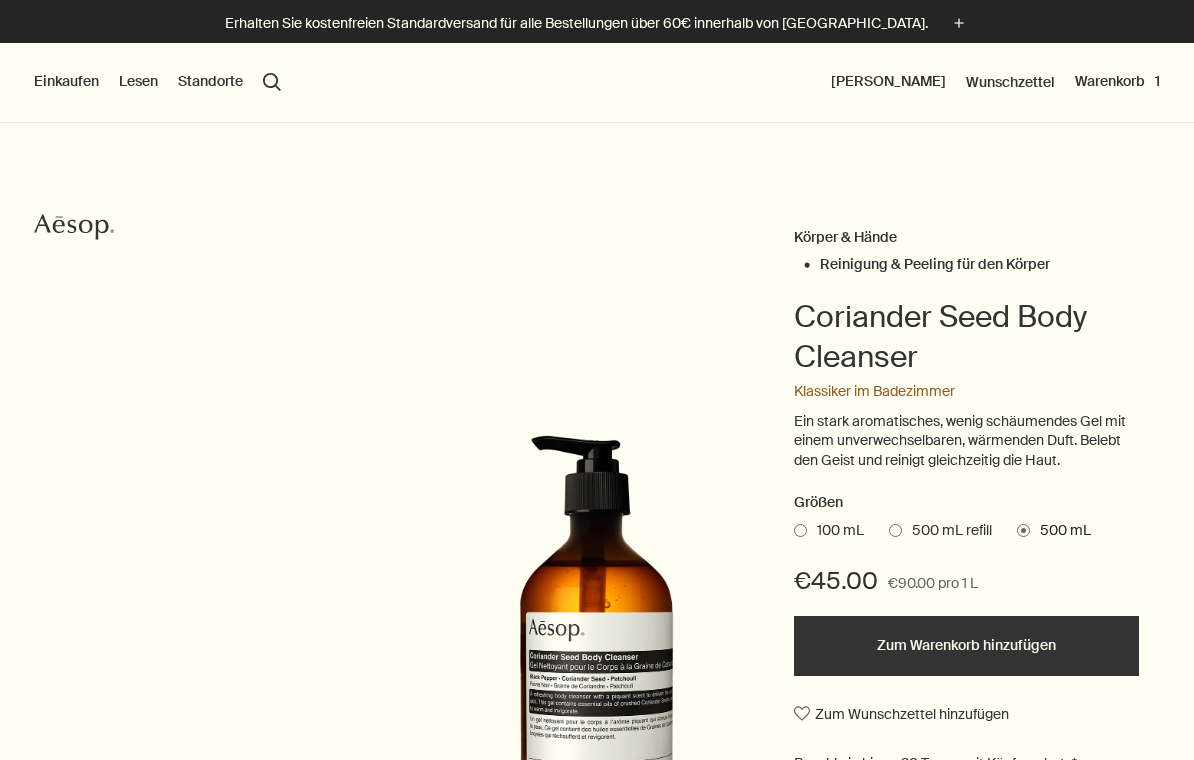 click on "Einkaufen" at bounding box center (66, 82) 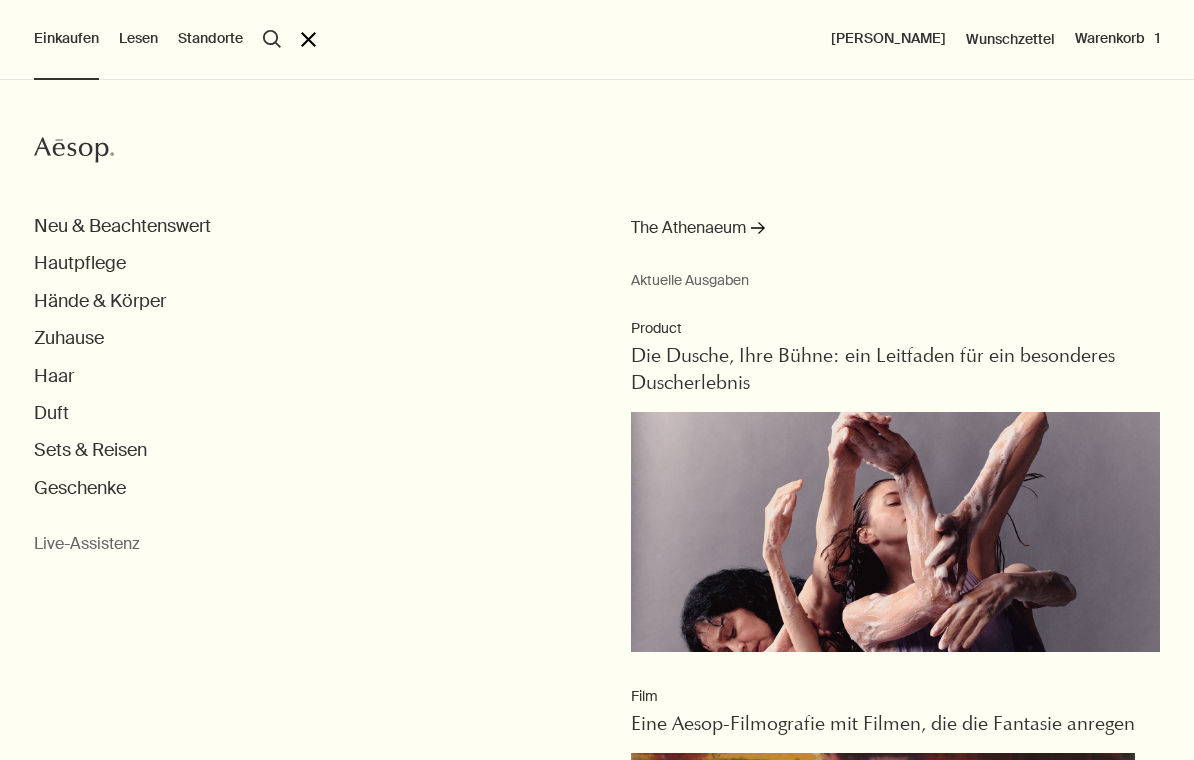 click on "Neu & Beachtenswert" at bounding box center (122, 226) 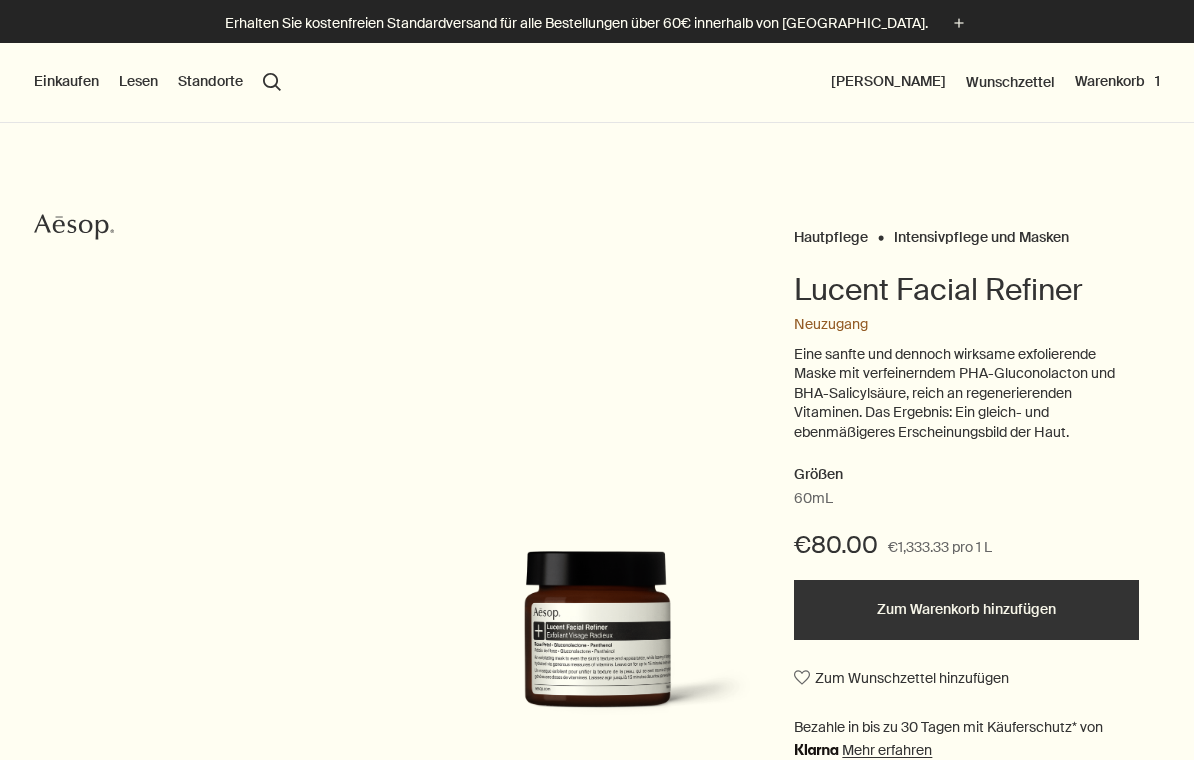 scroll, scrollTop: 0, scrollLeft: 0, axis: both 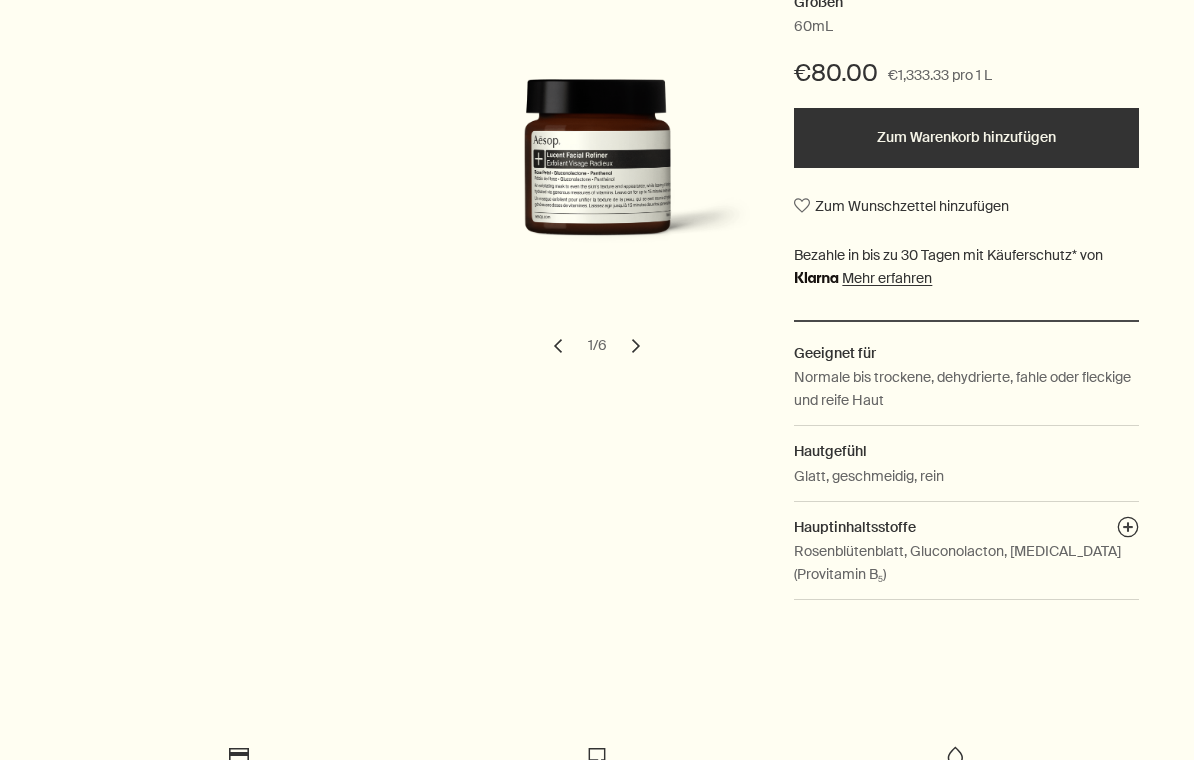 click on "chevron" at bounding box center (636, 346) 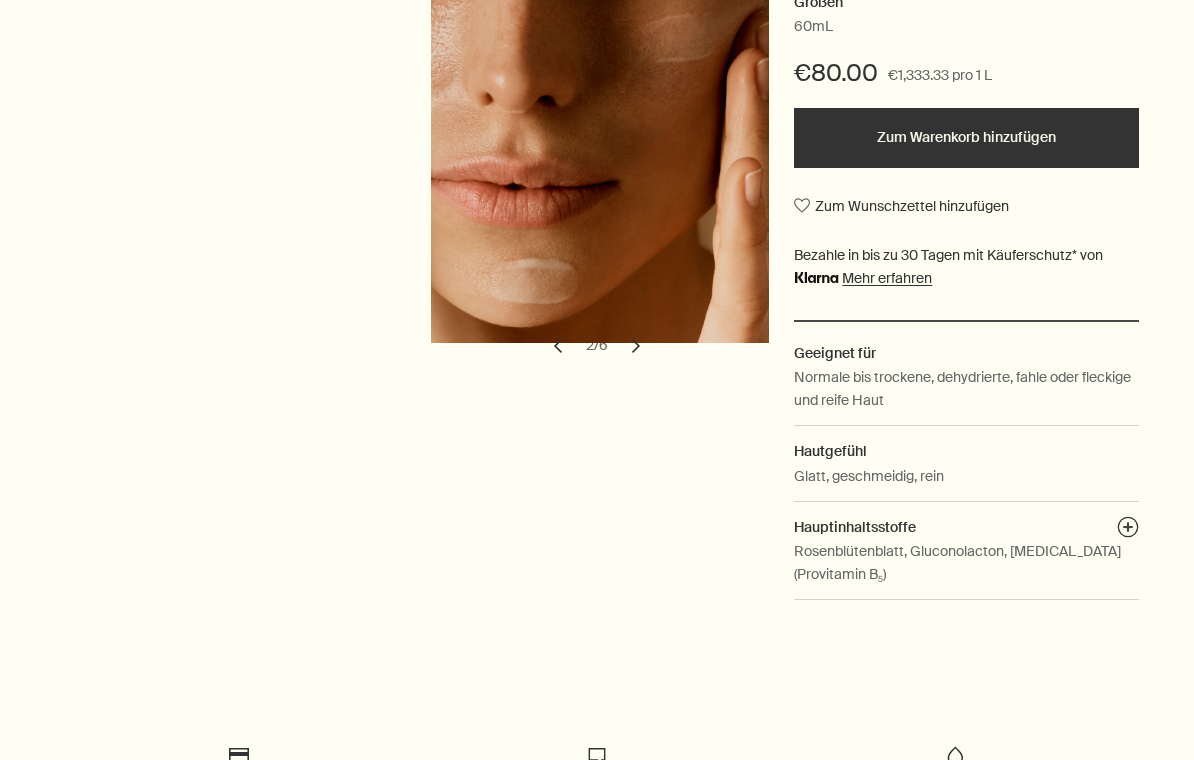 click at bounding box center [627, 170] 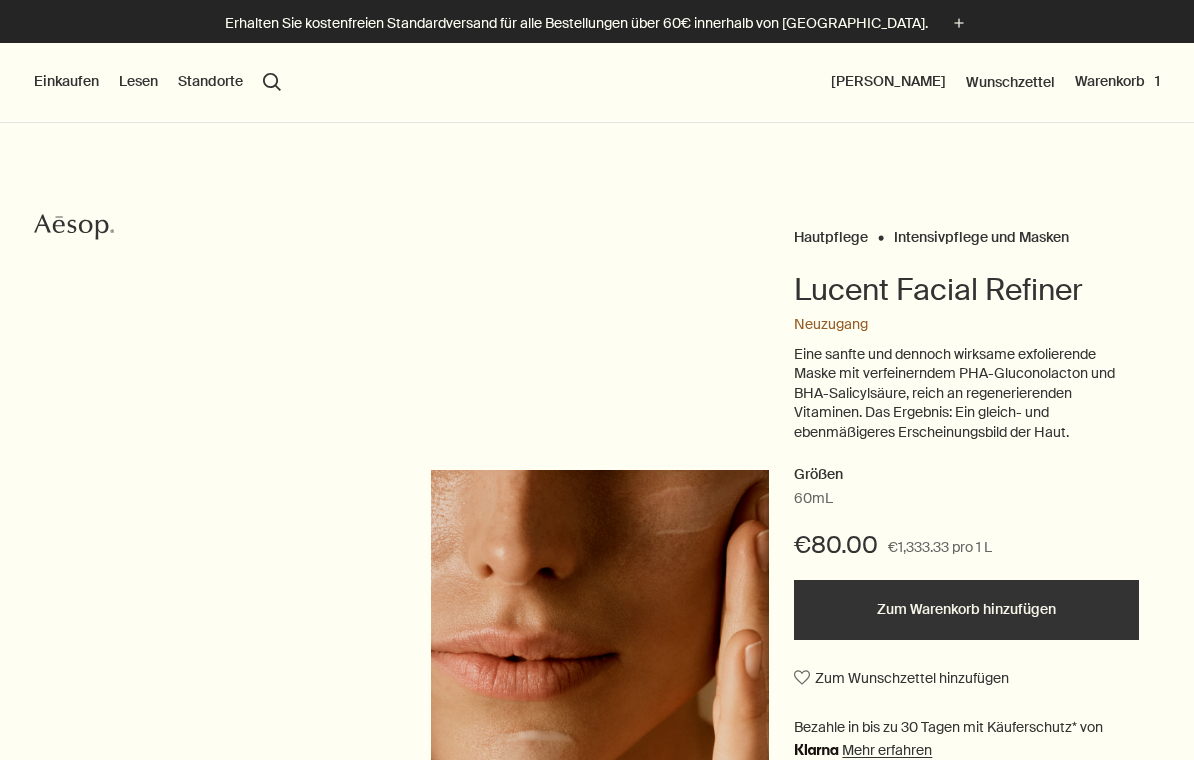 scroll, scrollTop: 3, scrollLeft: 0, axis: vertical 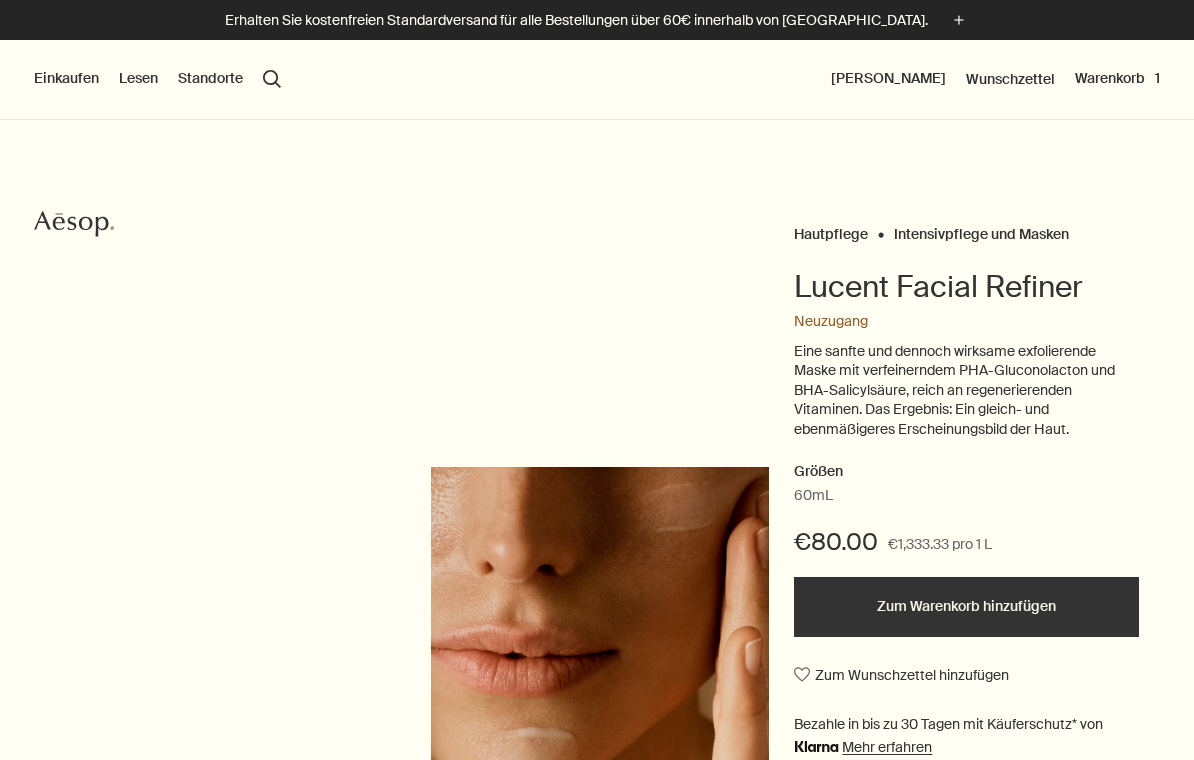 click on "Einkaufen" at bounding box center [66, 79] 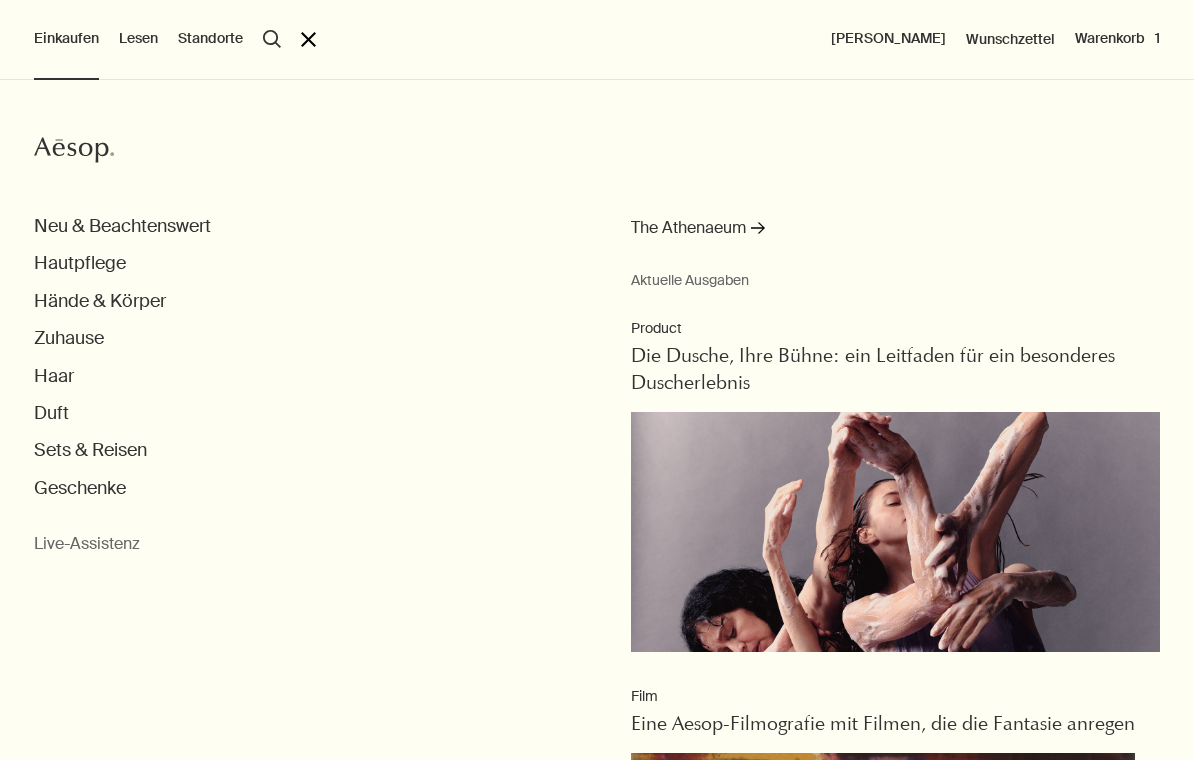 click on "Hautpflege" at bounding box center (80, 263) 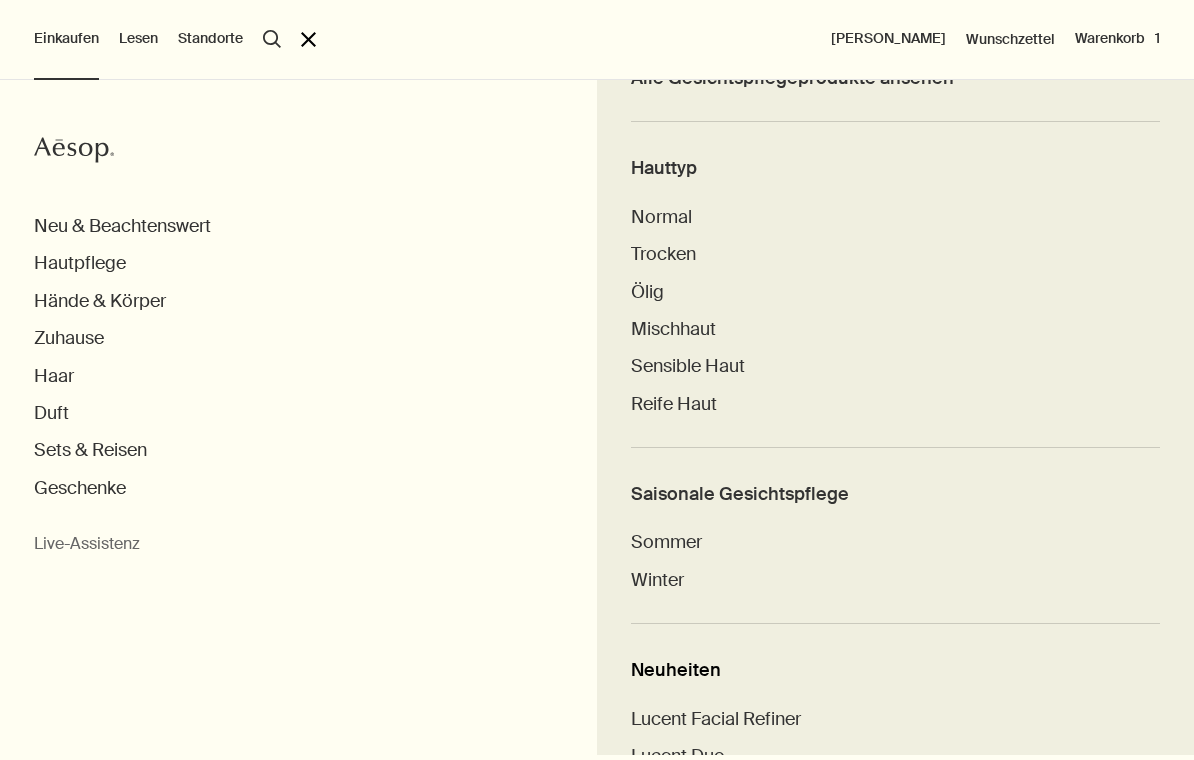 scroll, scrollTop: 915, scrollLeft: 0, axis: vertical 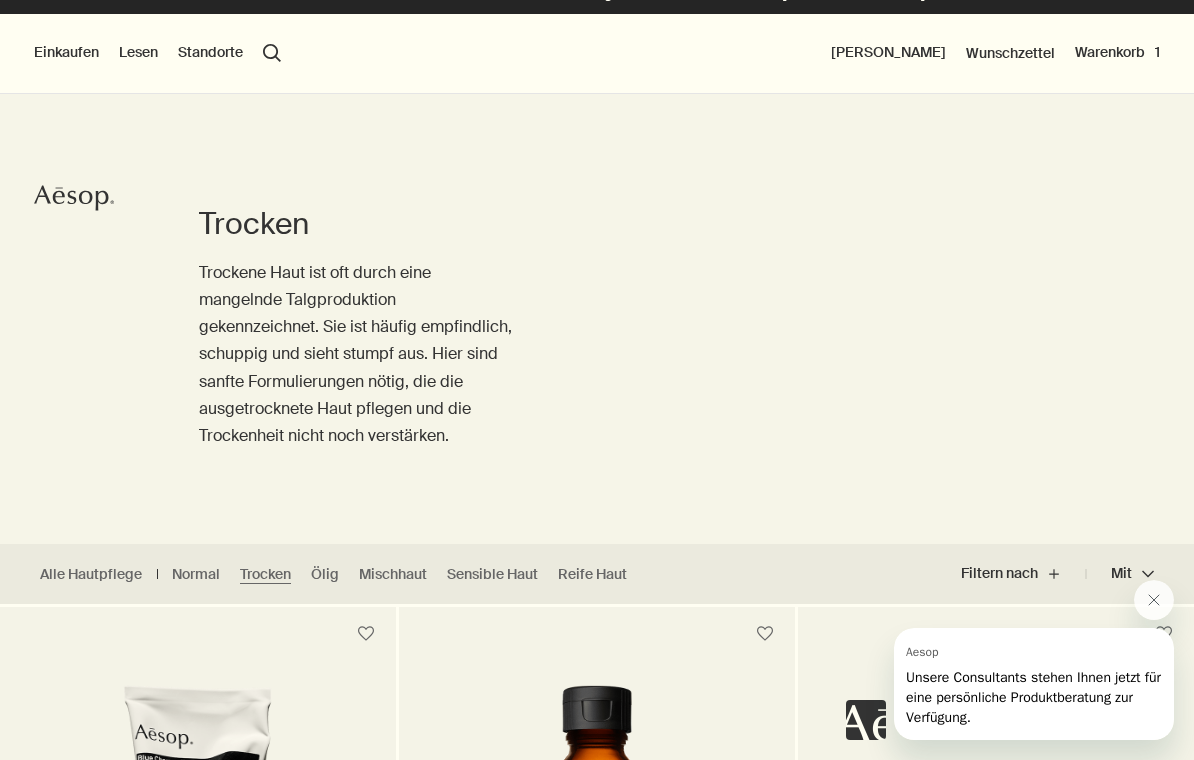 click on "Einkaufen" at bounding box center [66, 53] 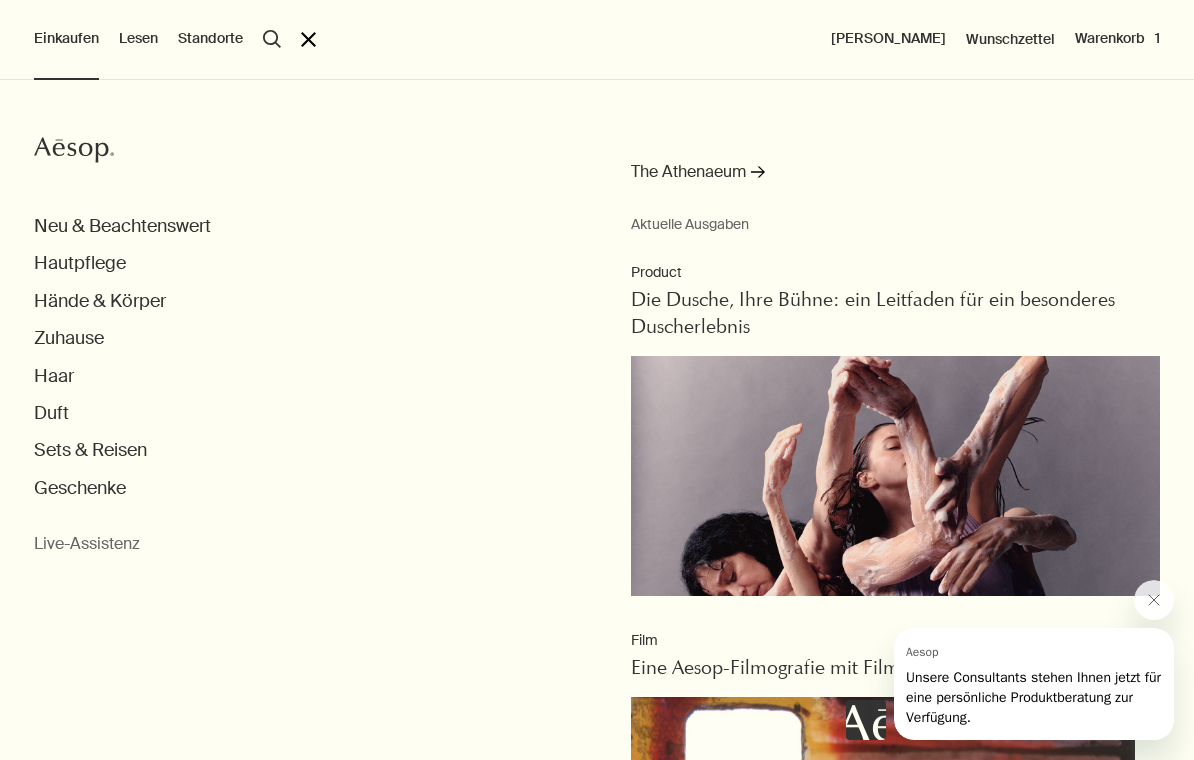 scroll, scrollTop: 59, scrollLeft: 0, axis: vertical 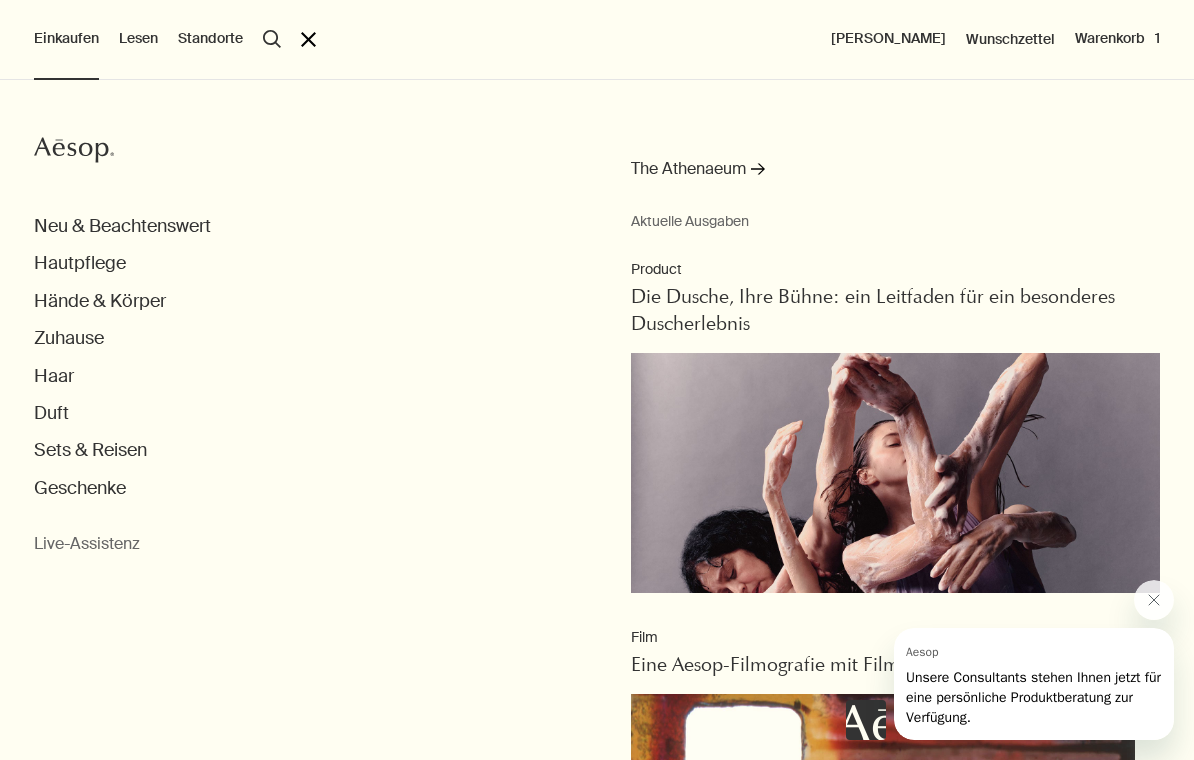 click on "Neu & Beachtenswert" at bounding box center (122, 226) 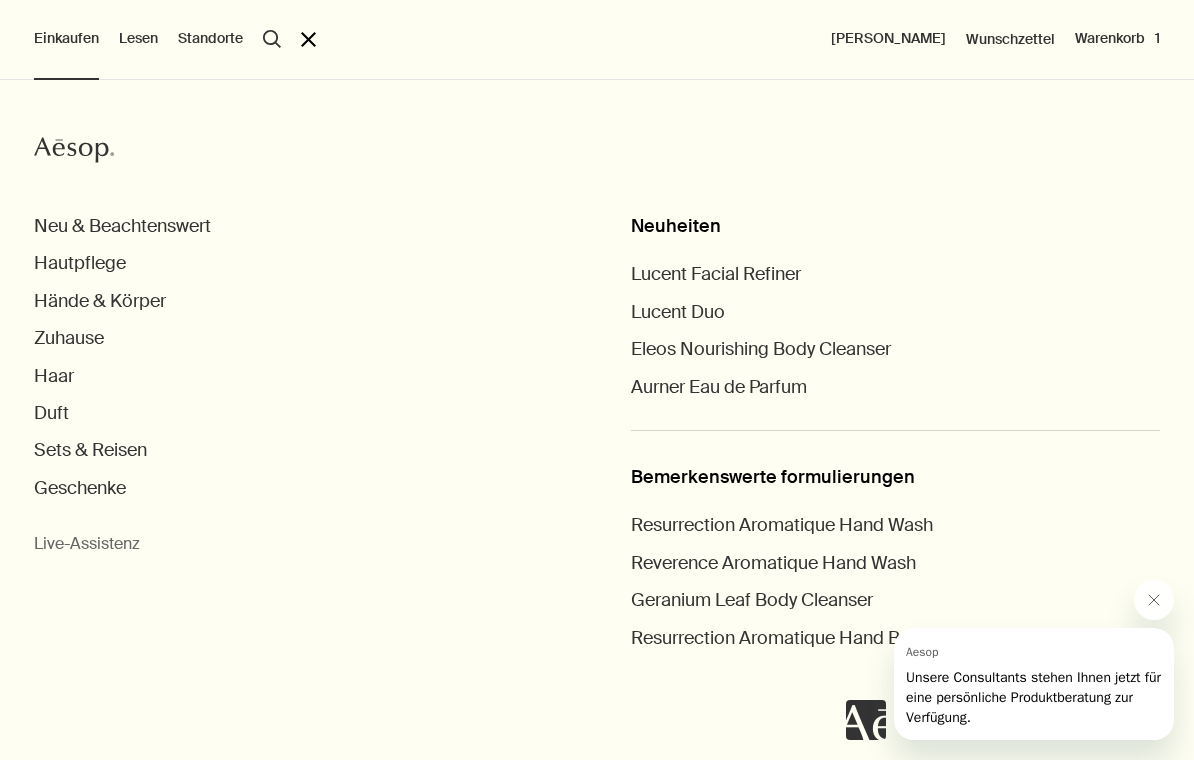 click on "Neuheiten" at bounding box center (895, 226) 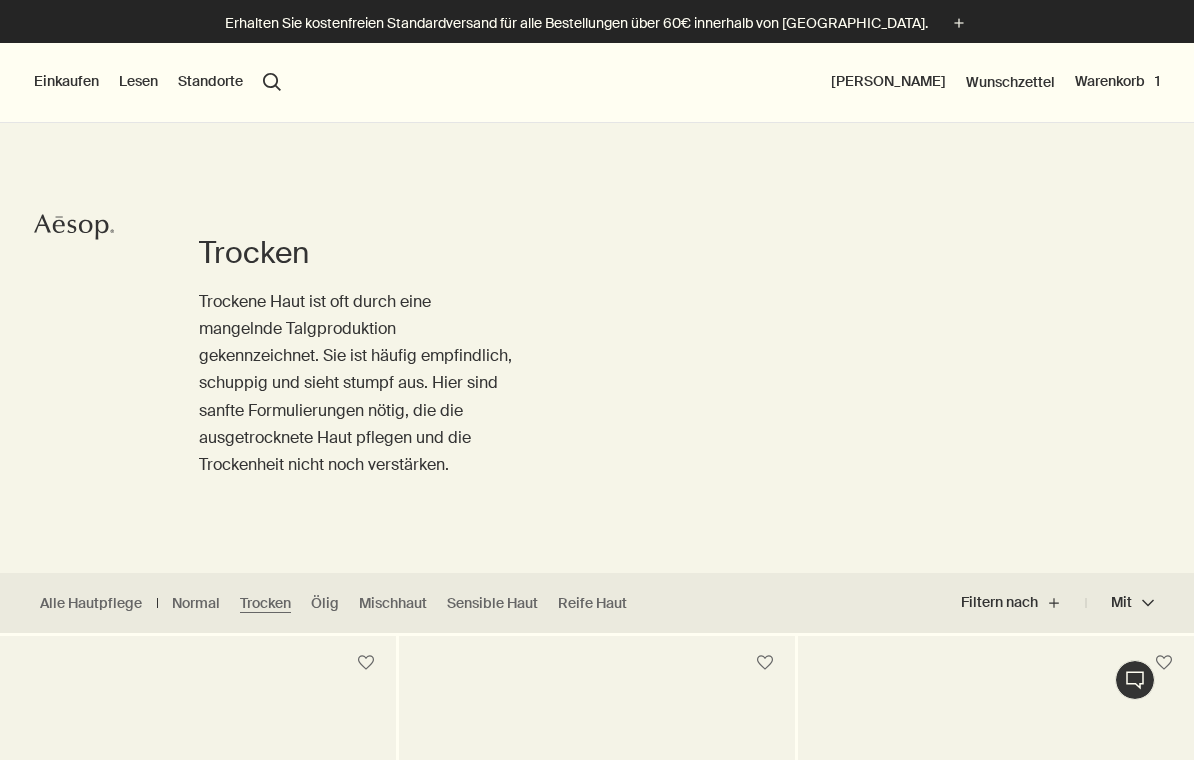 scroll, scrollTop: 0, scrollLeft: 0, axis: both 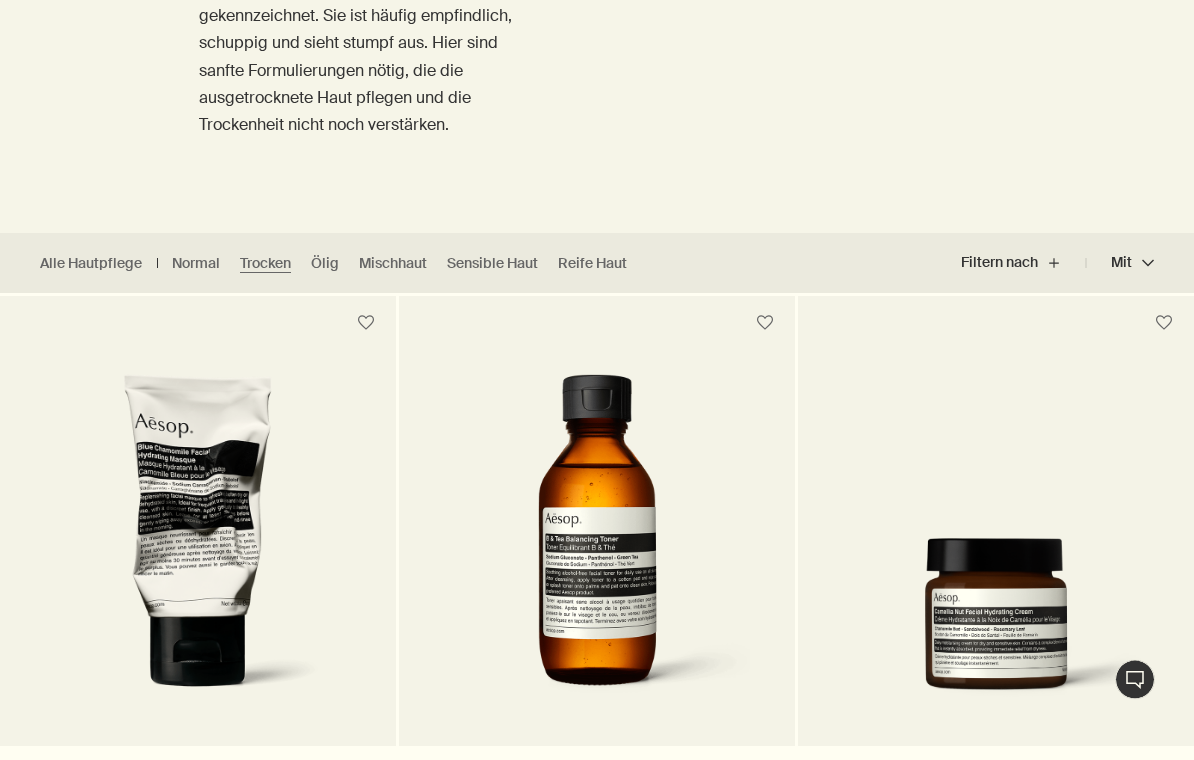 click on "Alle Hautpflege" at bounding box center [91, 264] 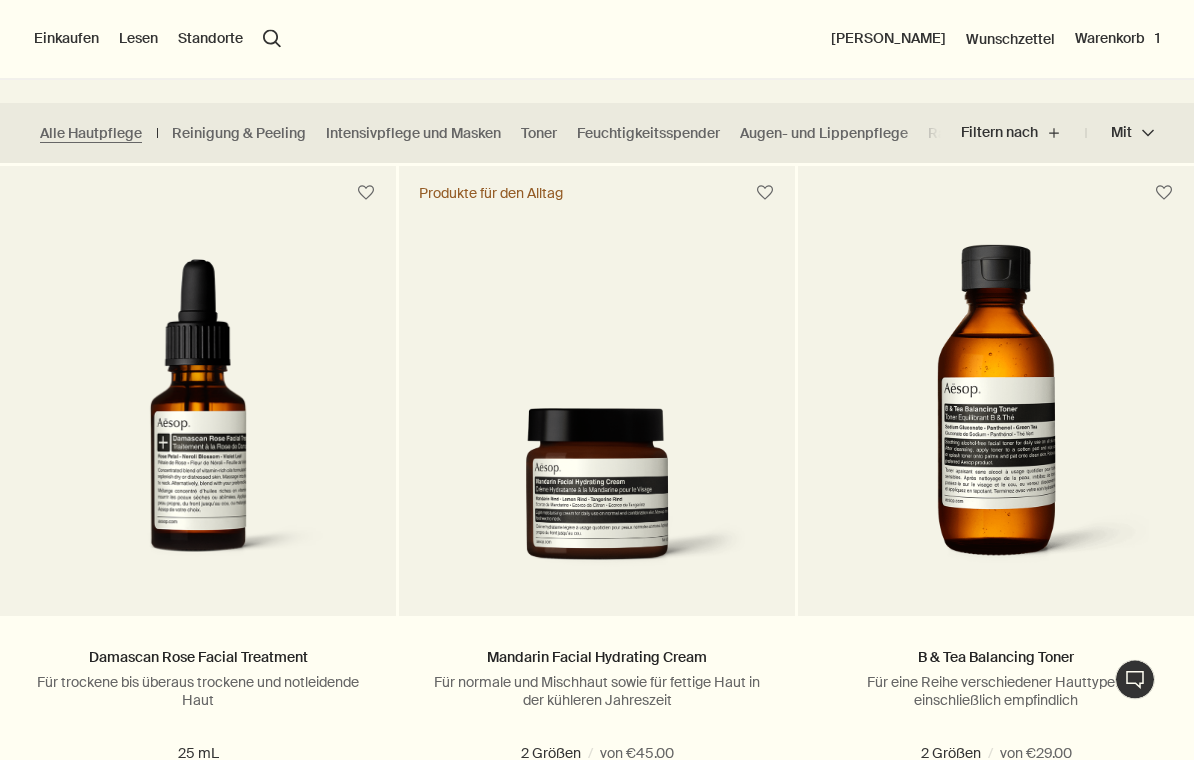 scroll, scrollTop: 462, scrollLeft: 0, axis: vertical 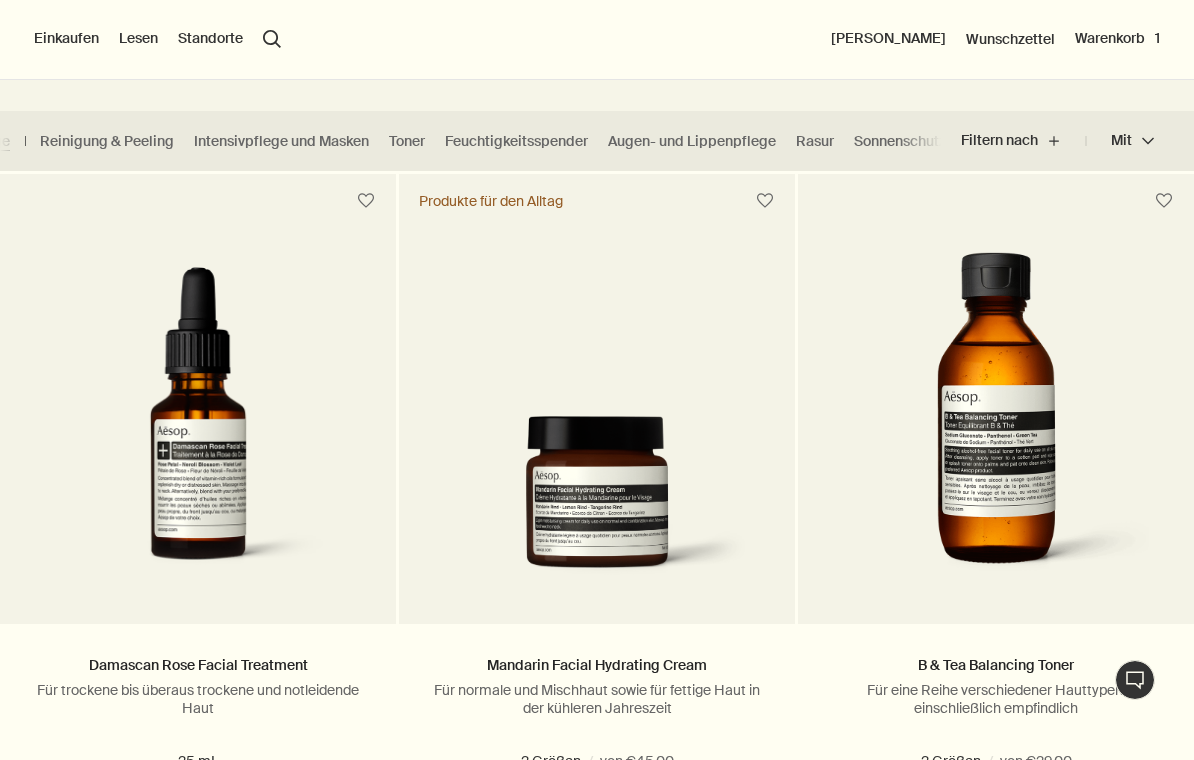 click on "Feuchtigkeitsspender" at bounding box center (516, 141) 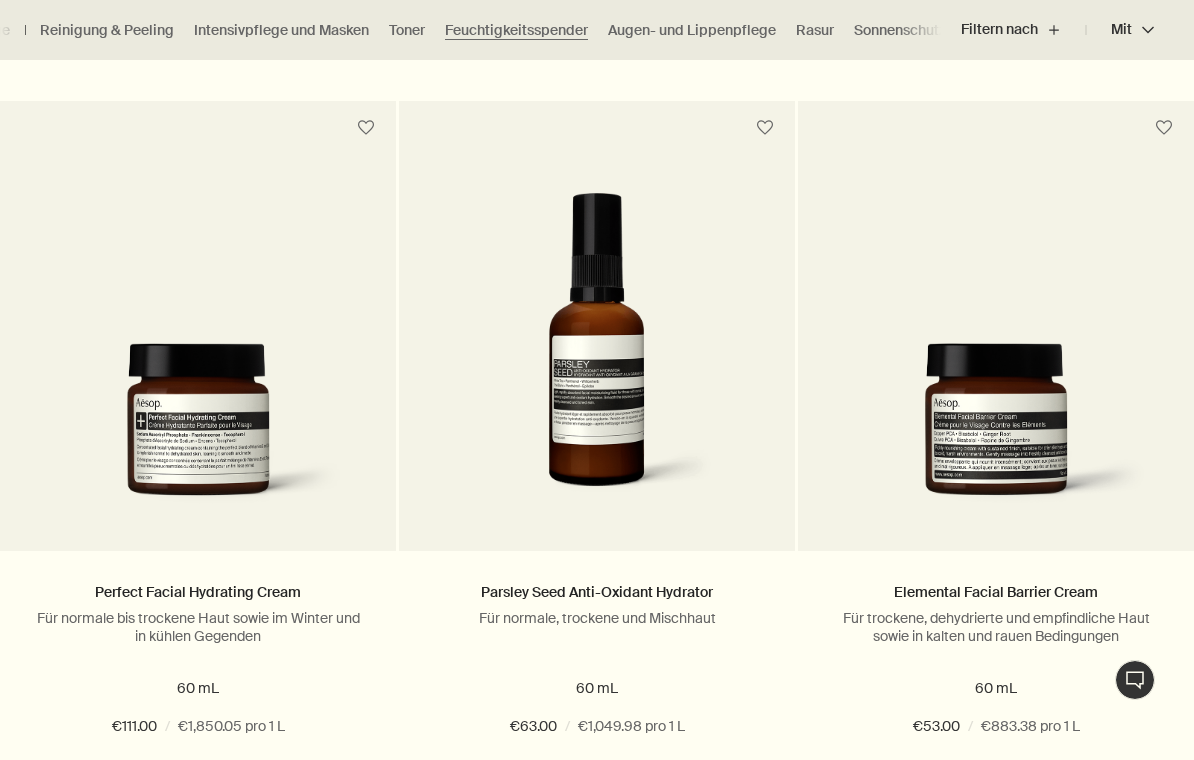 scroll, scrollTop: 2746, scrollLeft: 0, axis: vertical 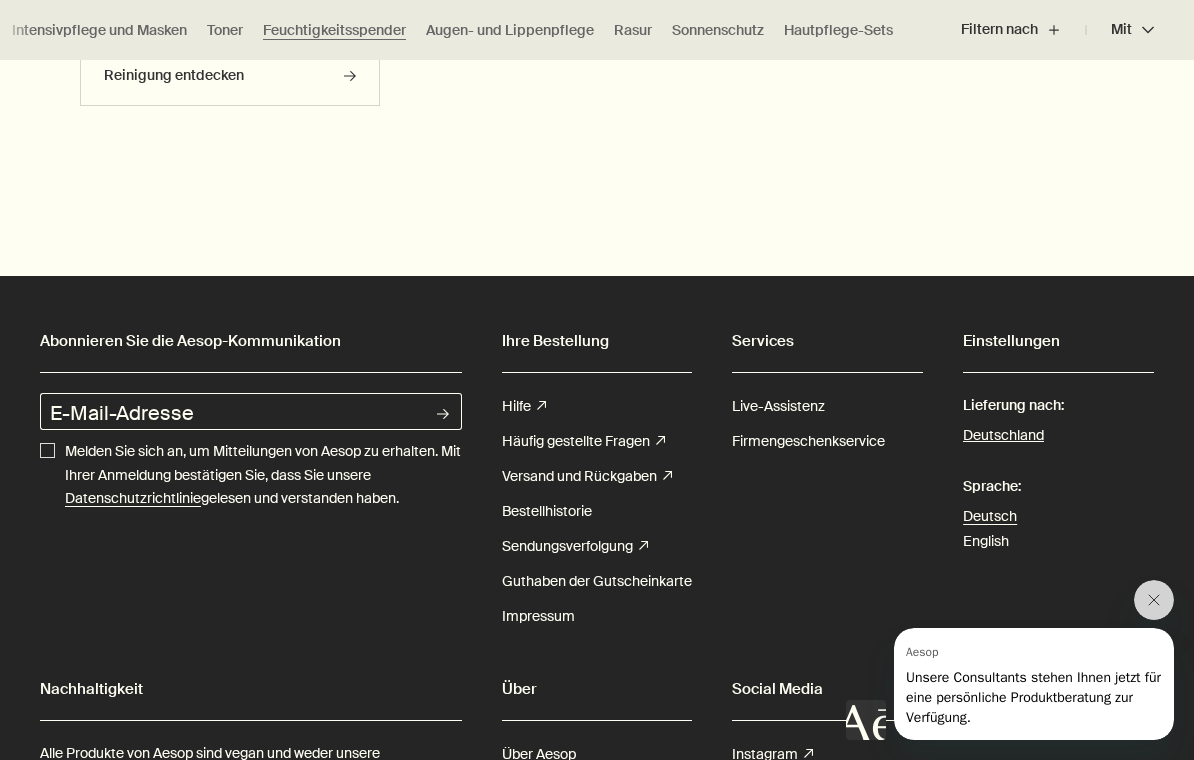 click on "Hautpflege-Sets" at bounding box center (838, 30) 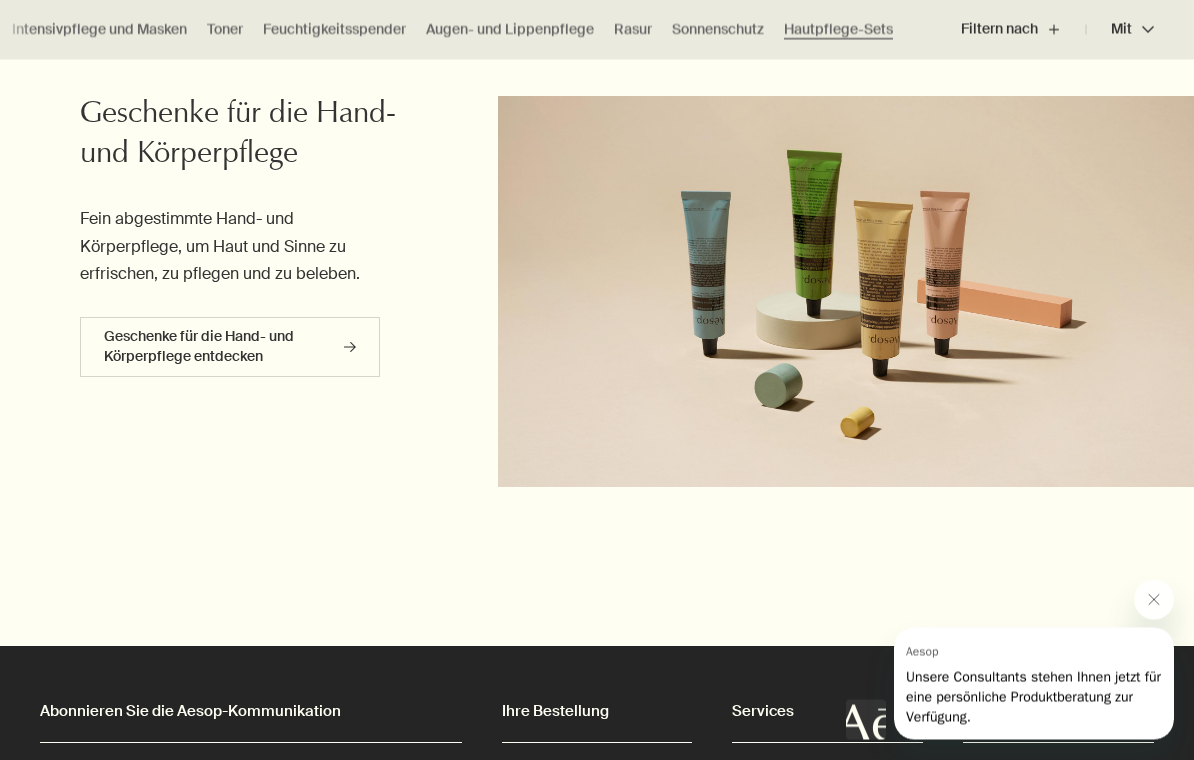 scroll, scrollTop: 2074, scrollLeft: 0, axis: vertical 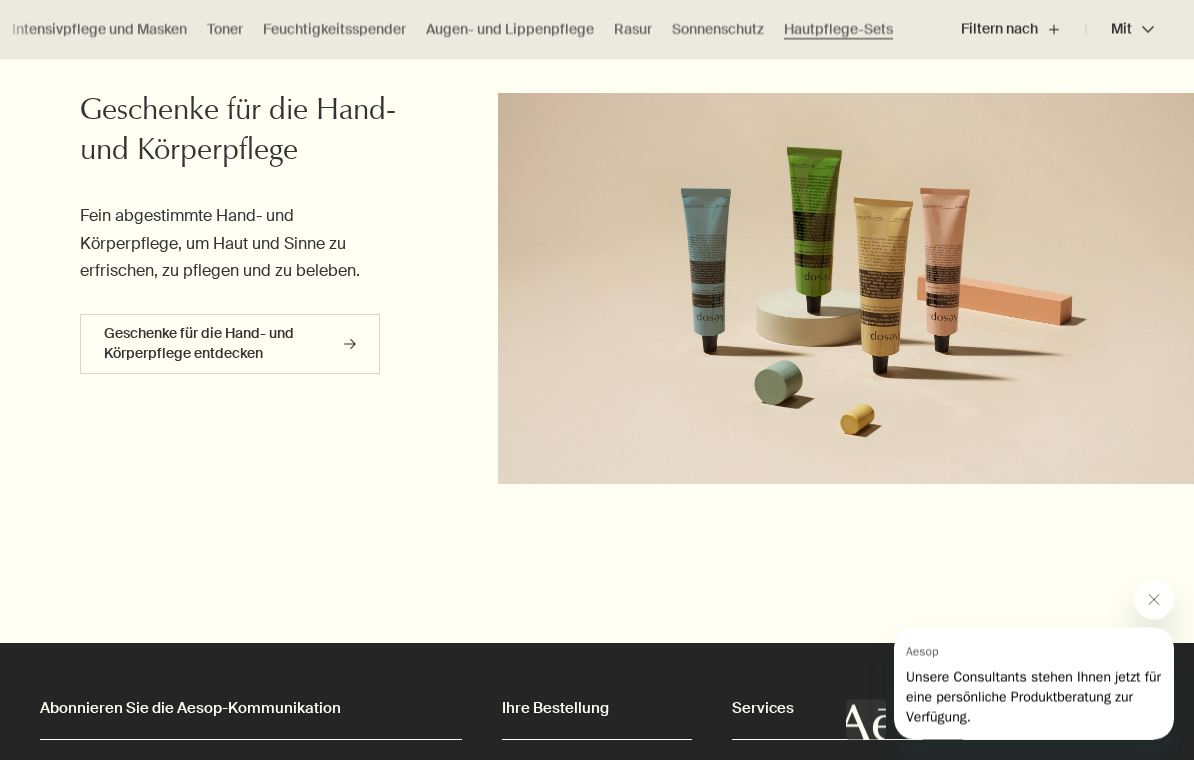 click on "Geschenke für die Hand- und Körperpflege entdecken   rightArrow" at bounding box center [230, 345] 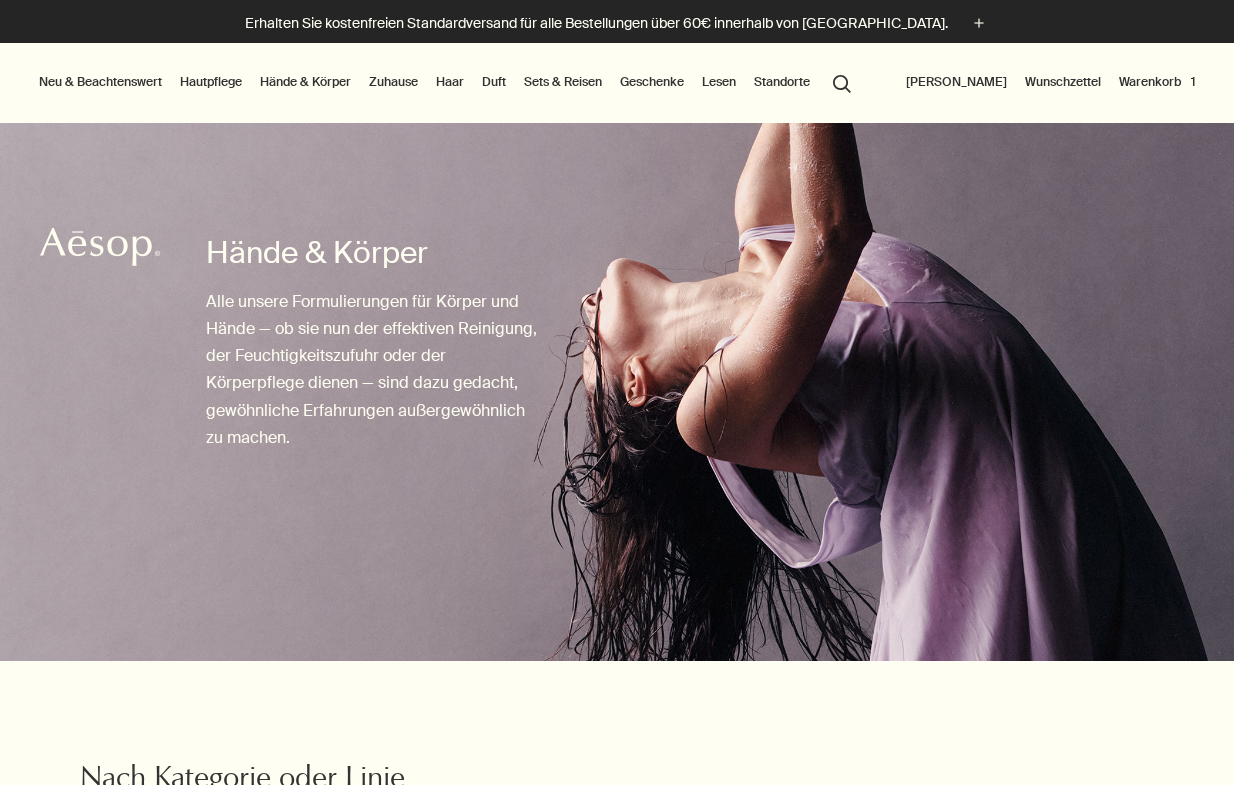 scroll, scrollTop: 0, scrollLeft: 0, axis: both 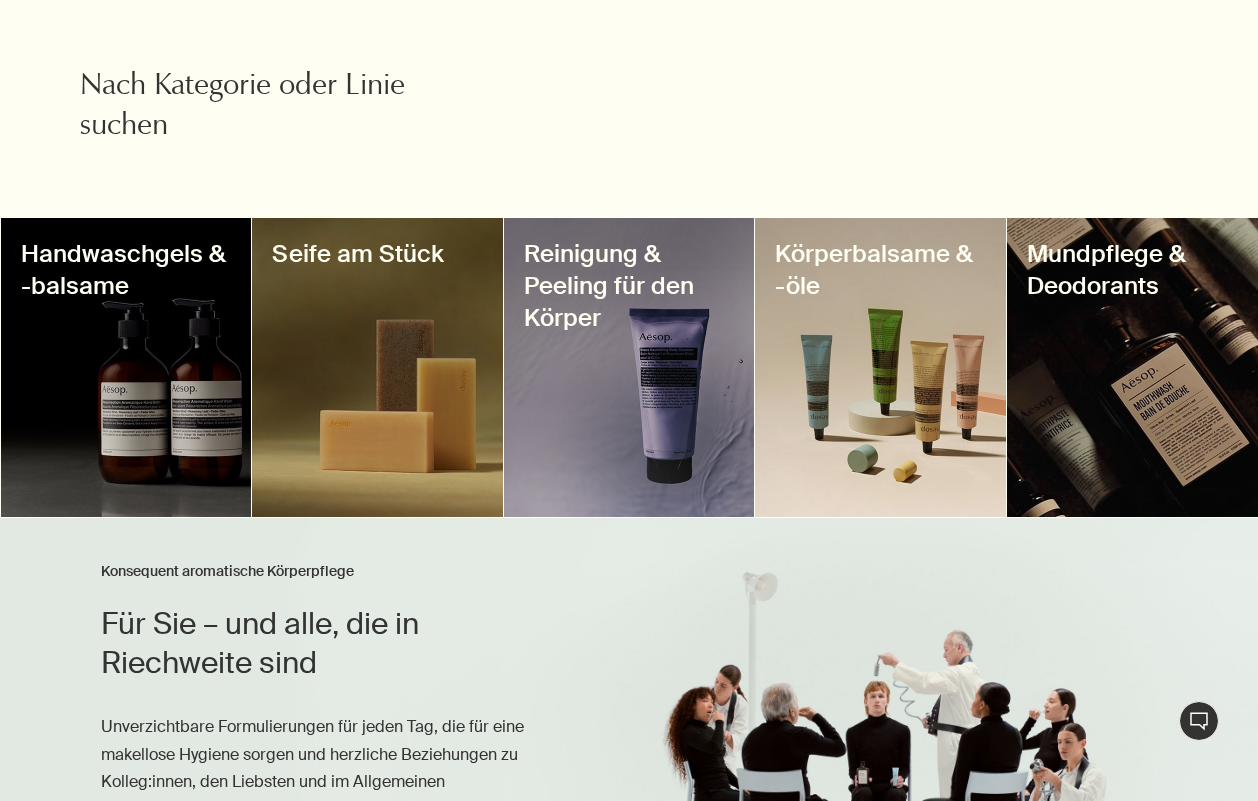 click at bounding box center (880, 367) 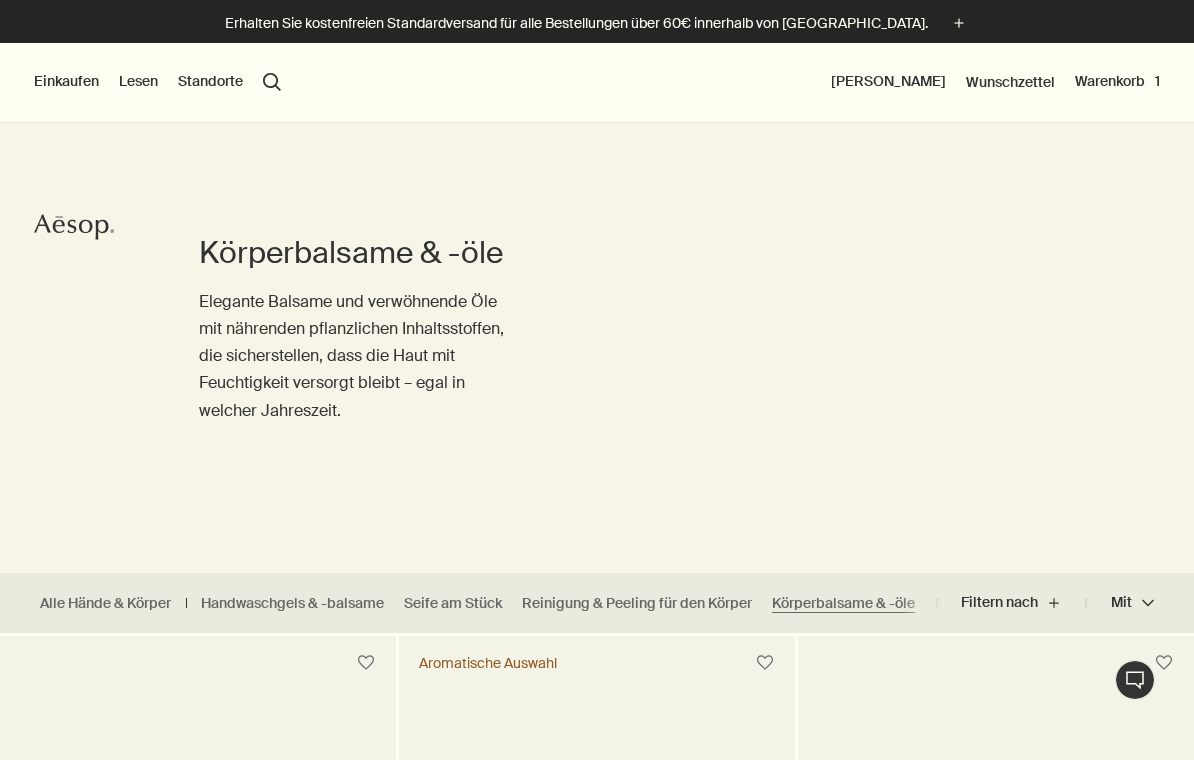 scroll, scrollTop: 0, scrollLeft: 0, axis: both 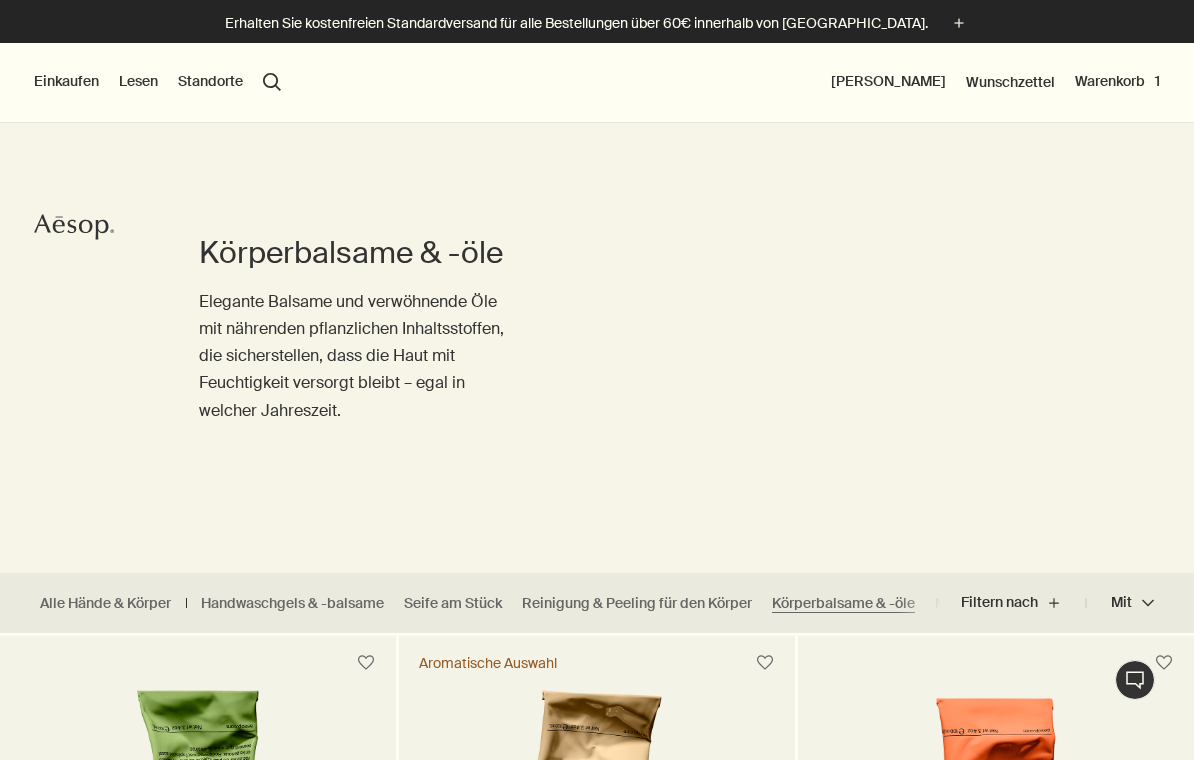 click on "Körperbalsame & -öle Elegante Balsame und verwöhnende Öle mit nährenden pflanzlichen Inhaltsstoffen, die sicherstellen, dass die Haut mit Feuchtigkeit versorgt bleibt – egal in welcher Jahreszeit." at bounding box center [597, 310] 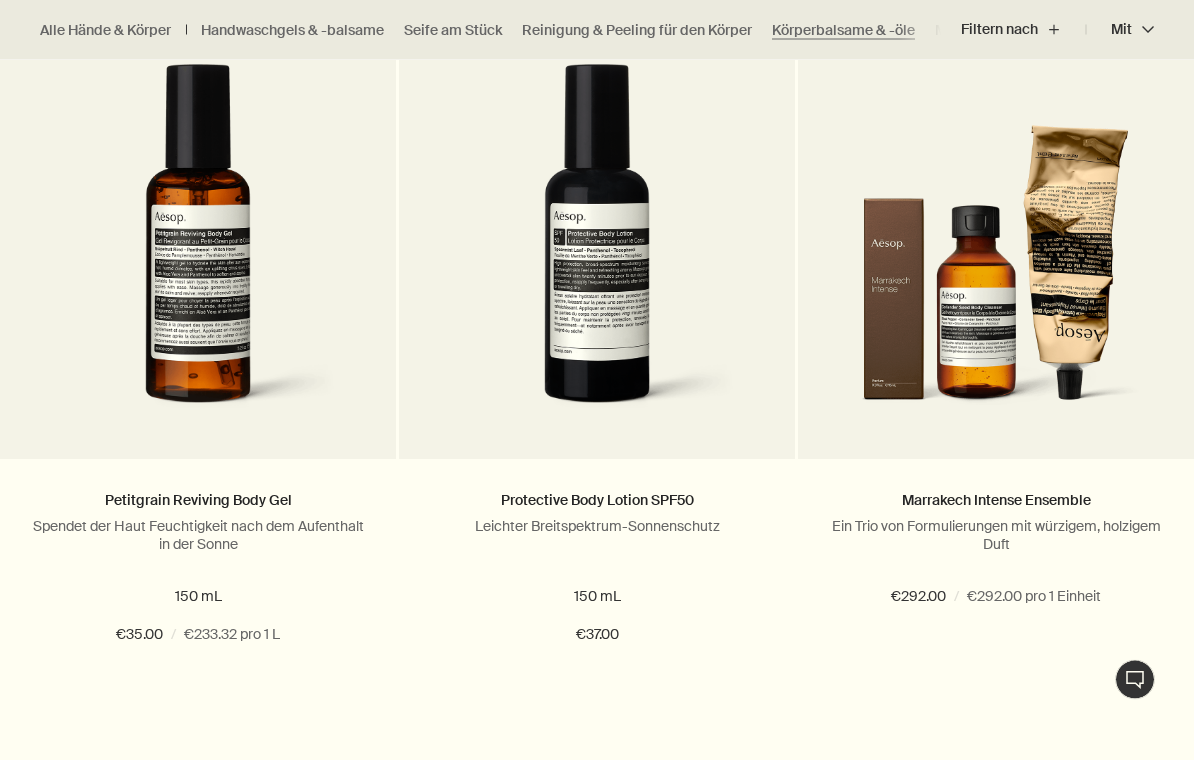 scroll, scrollTop: 2092, scrollLeft: 0, axis: vertical 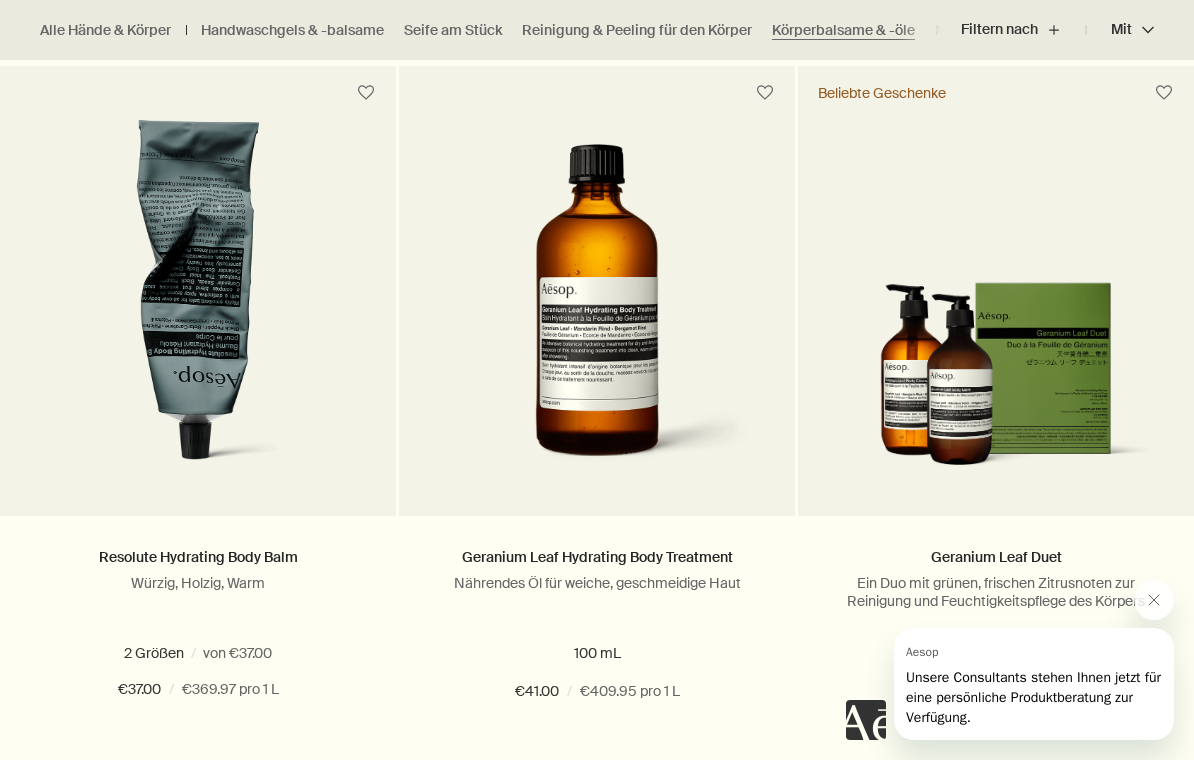 click on "Hinzufügen Zum Warenkorb hinzufügen" at bounding box center [198, 763] 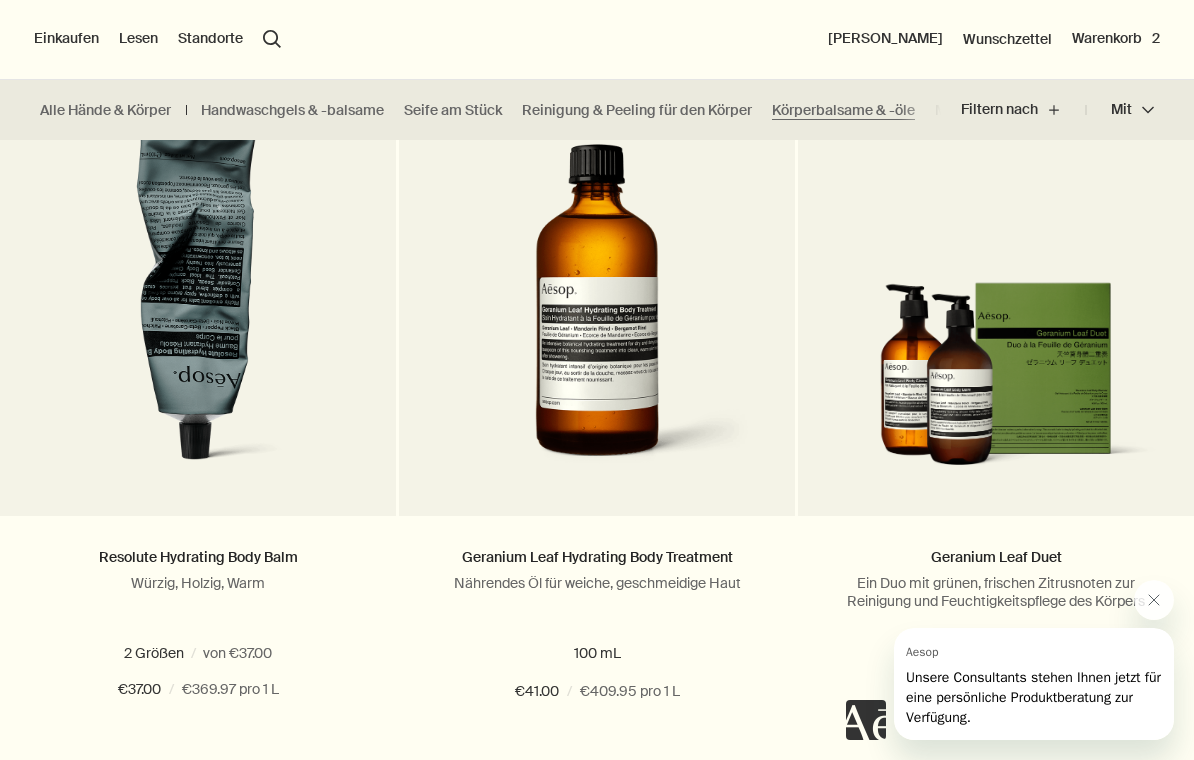 click on "Warenkorb 2" at bounding box center (1116, 39) 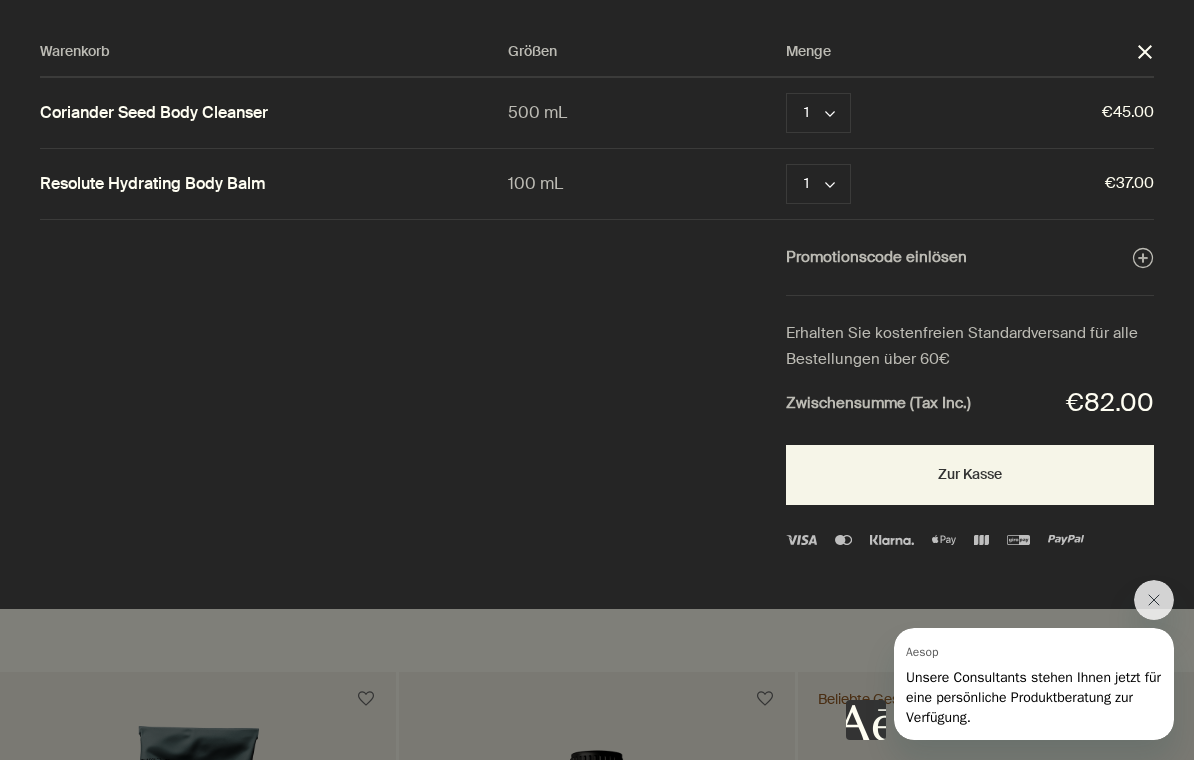 scroll, scrollTop: 0, scrollLeft: 0, axis: both 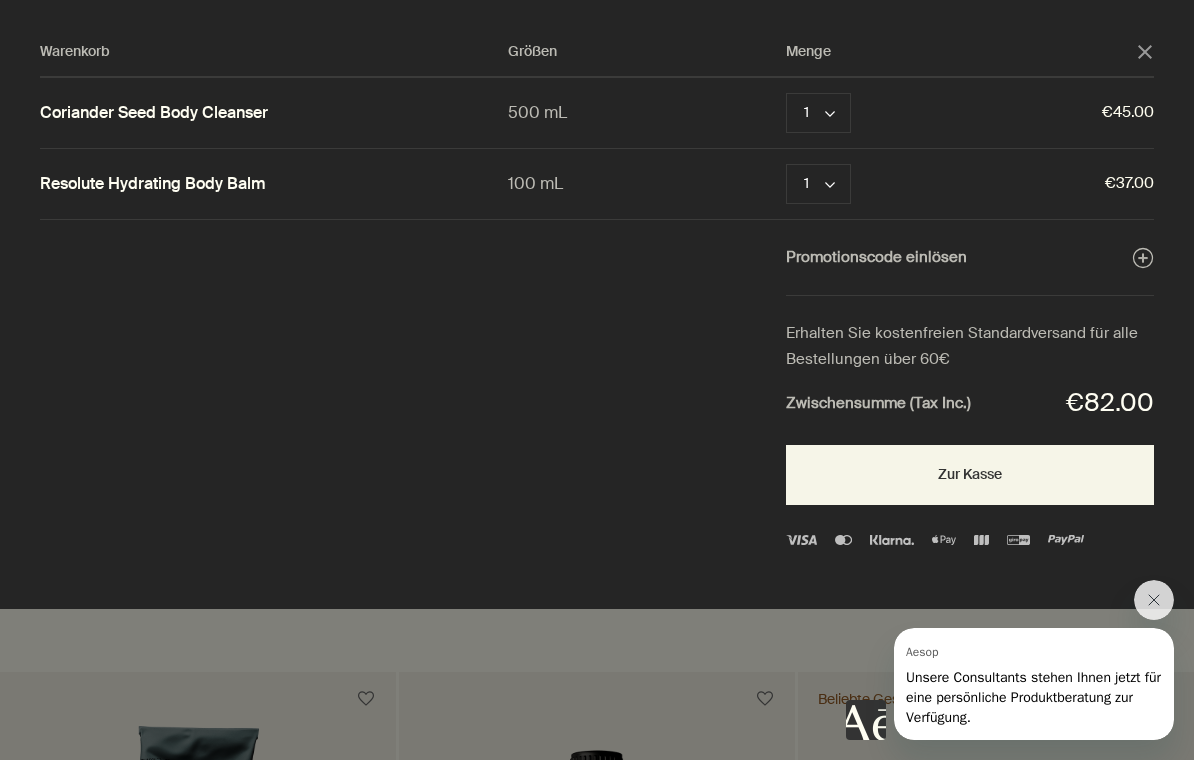 click 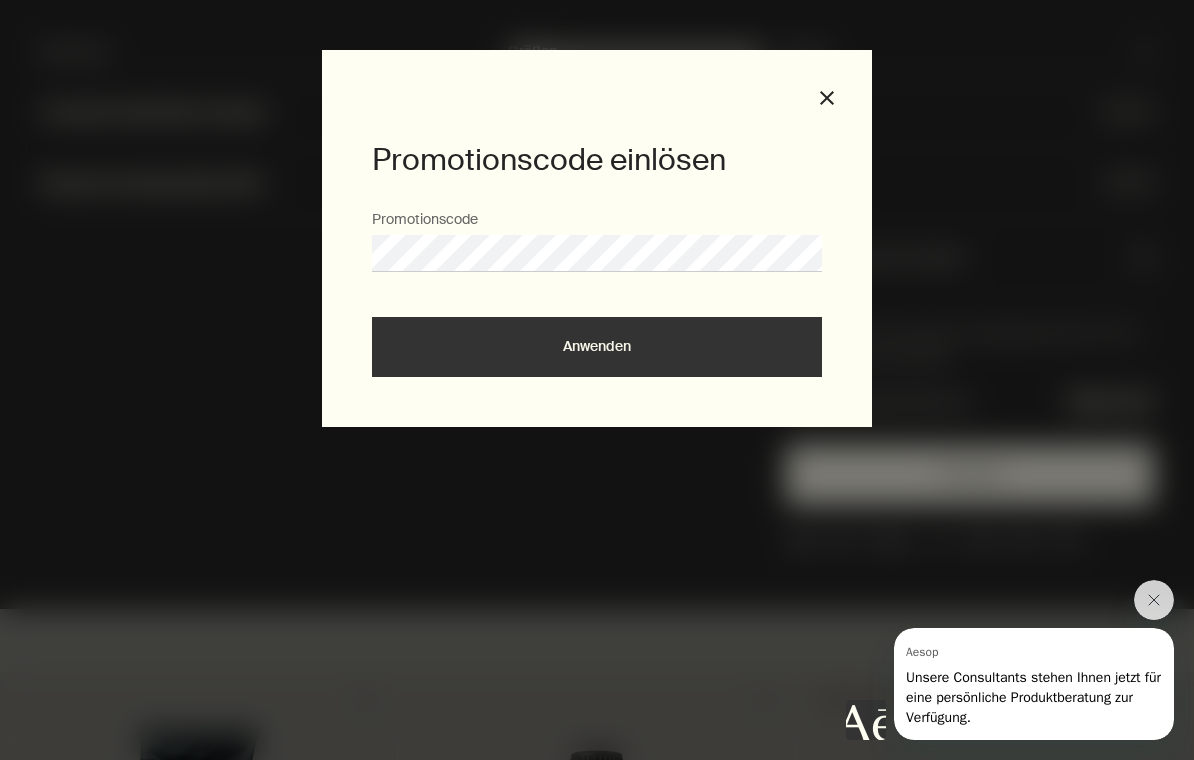 click on "Anwenden" at bounding box center (597, 347) 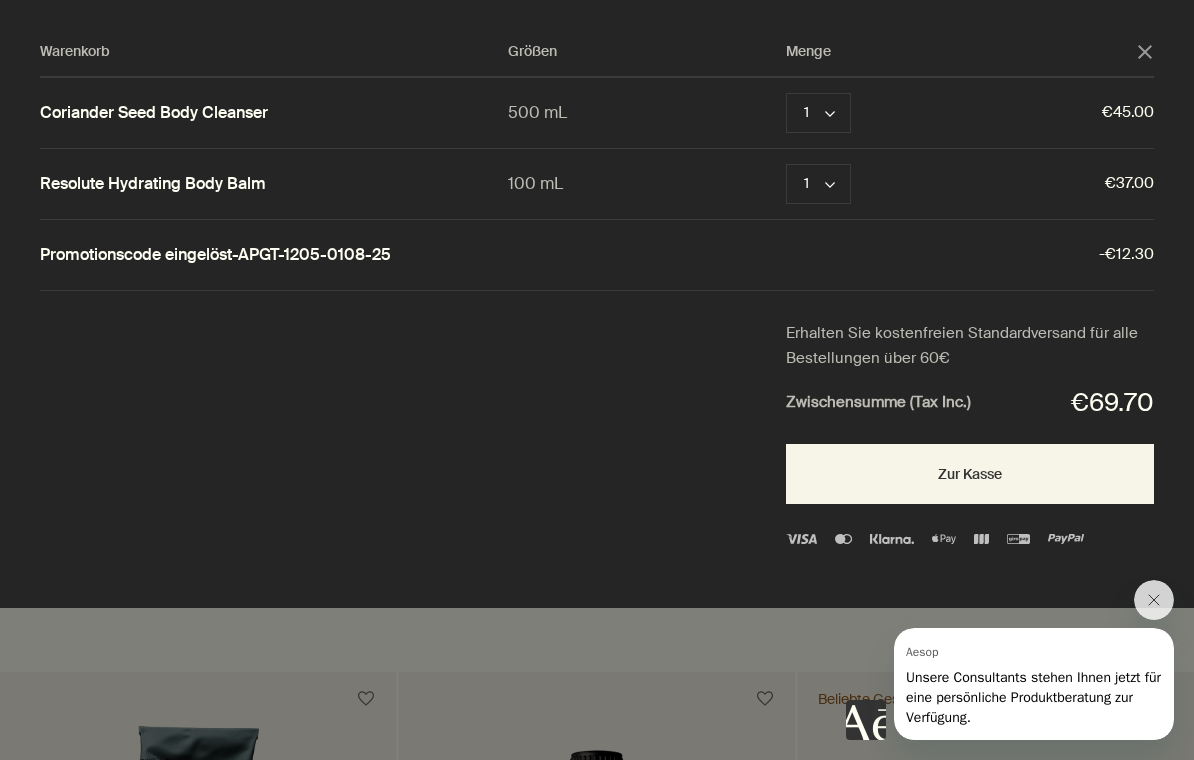 click on "Entfernen" at bounding box center (913, 184) 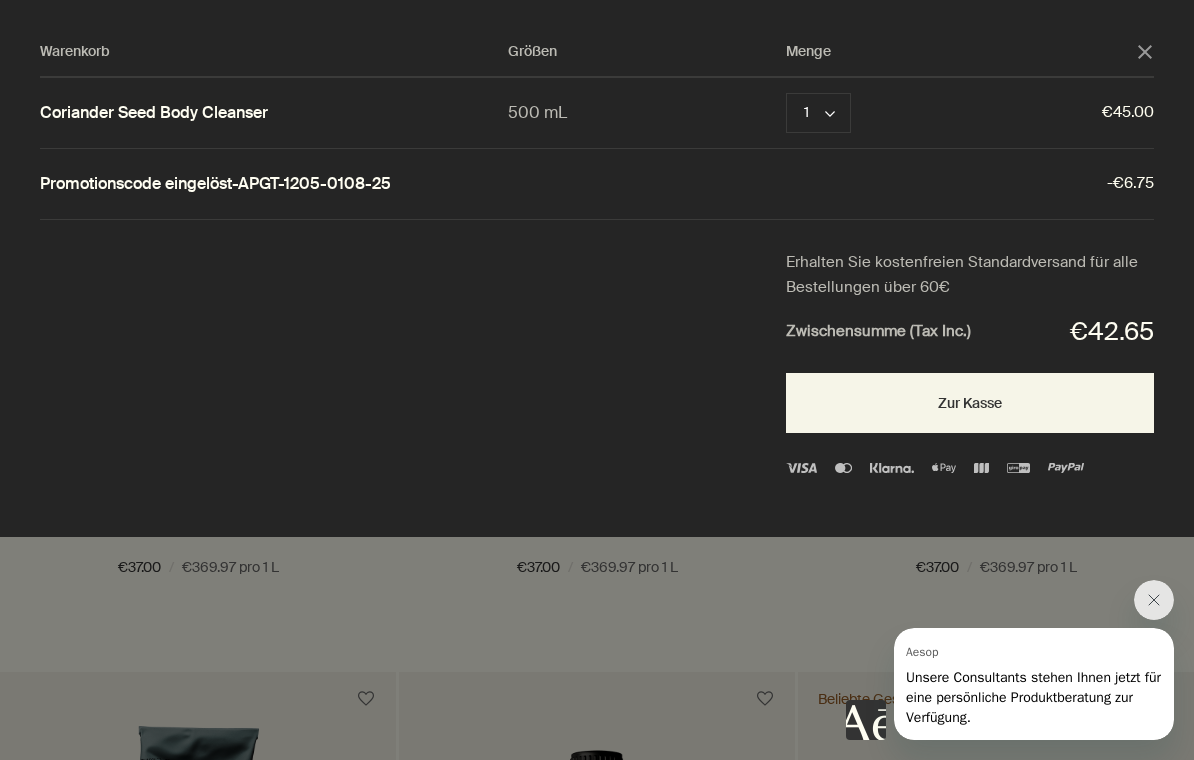 click at bounding box center [1154, 600] 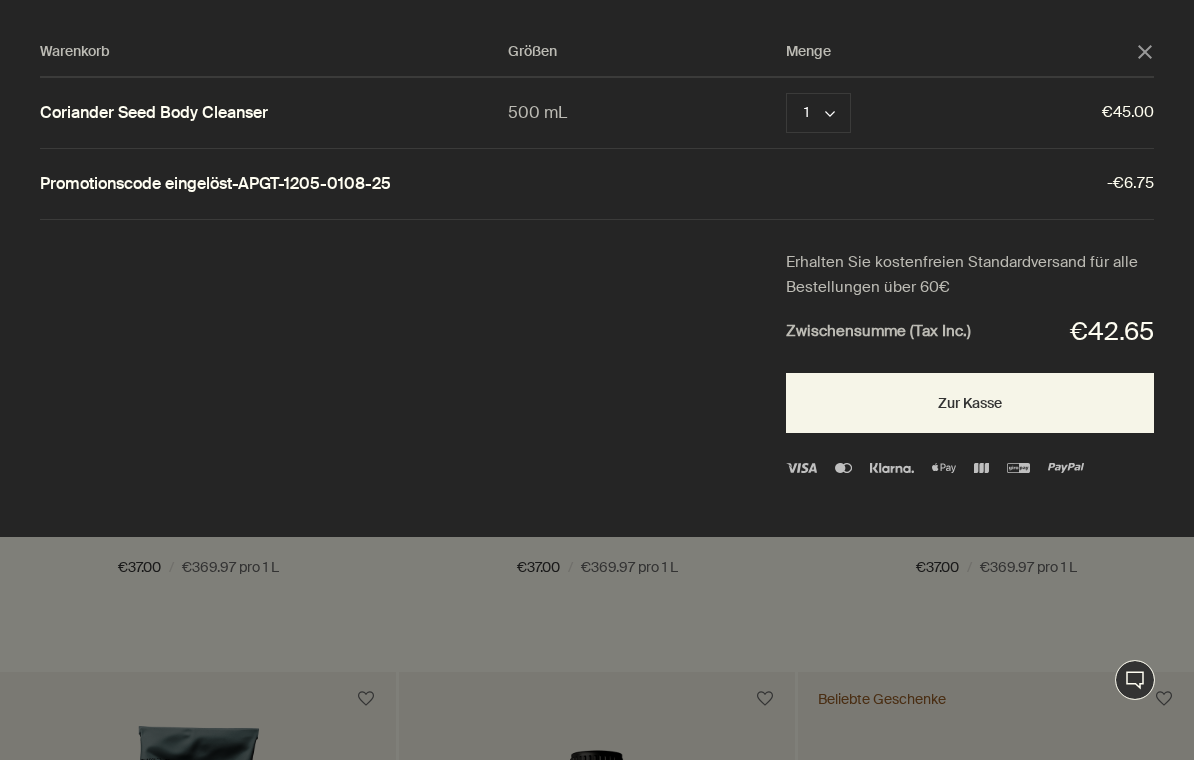 click on "Zur Kasse" at bounding box center (970, 403) 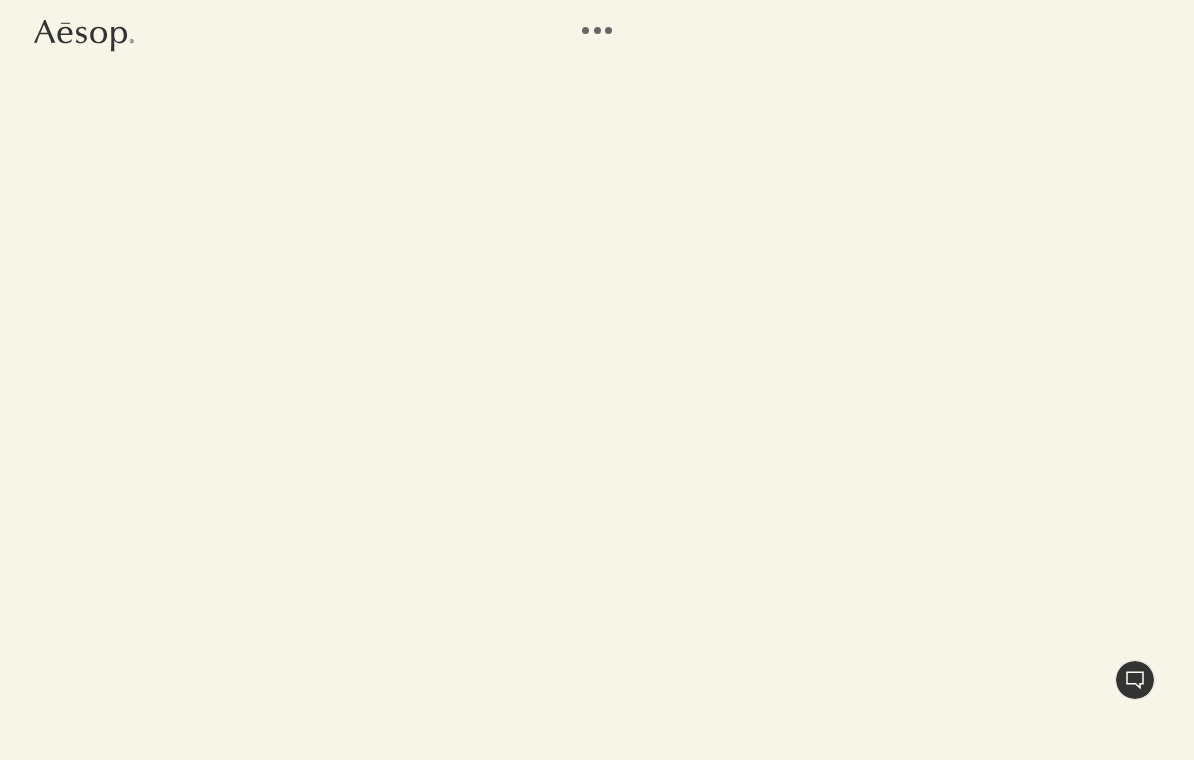 scroll, scrollTop: 0, scrollLeft: 0, axis: both 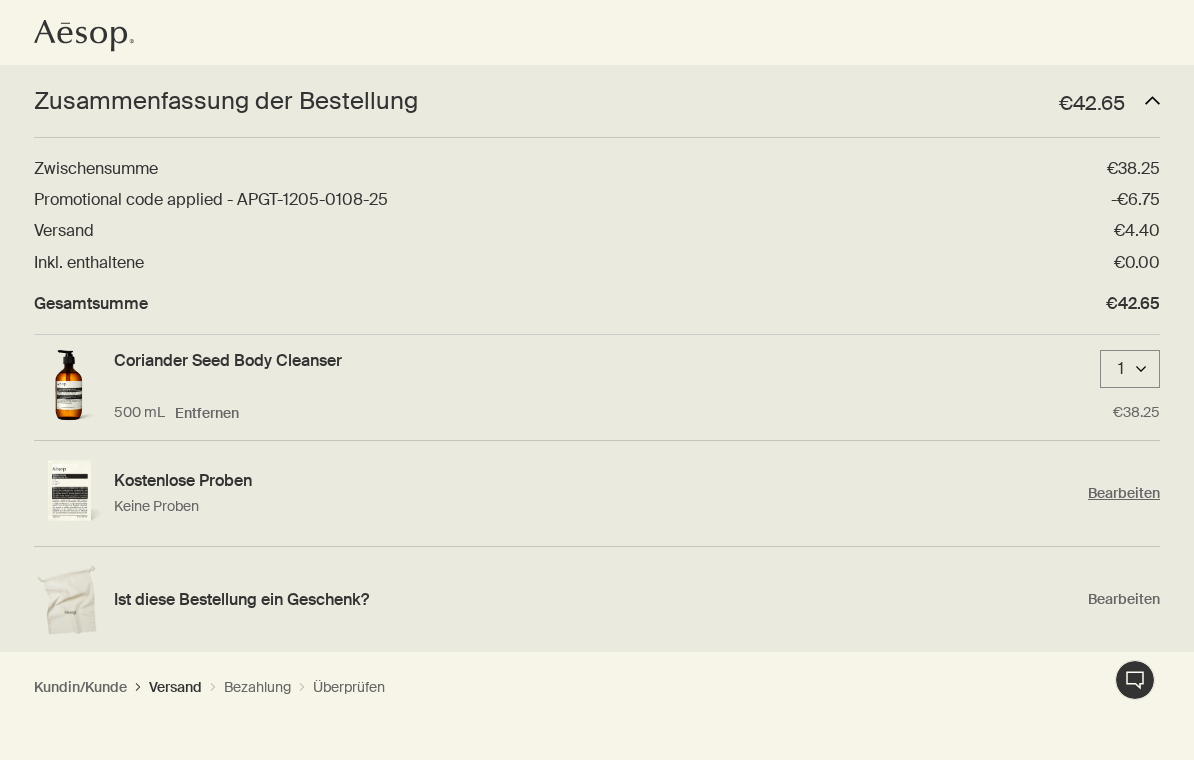 click on "Bearbeiten" at bounding box center (1124, 493) 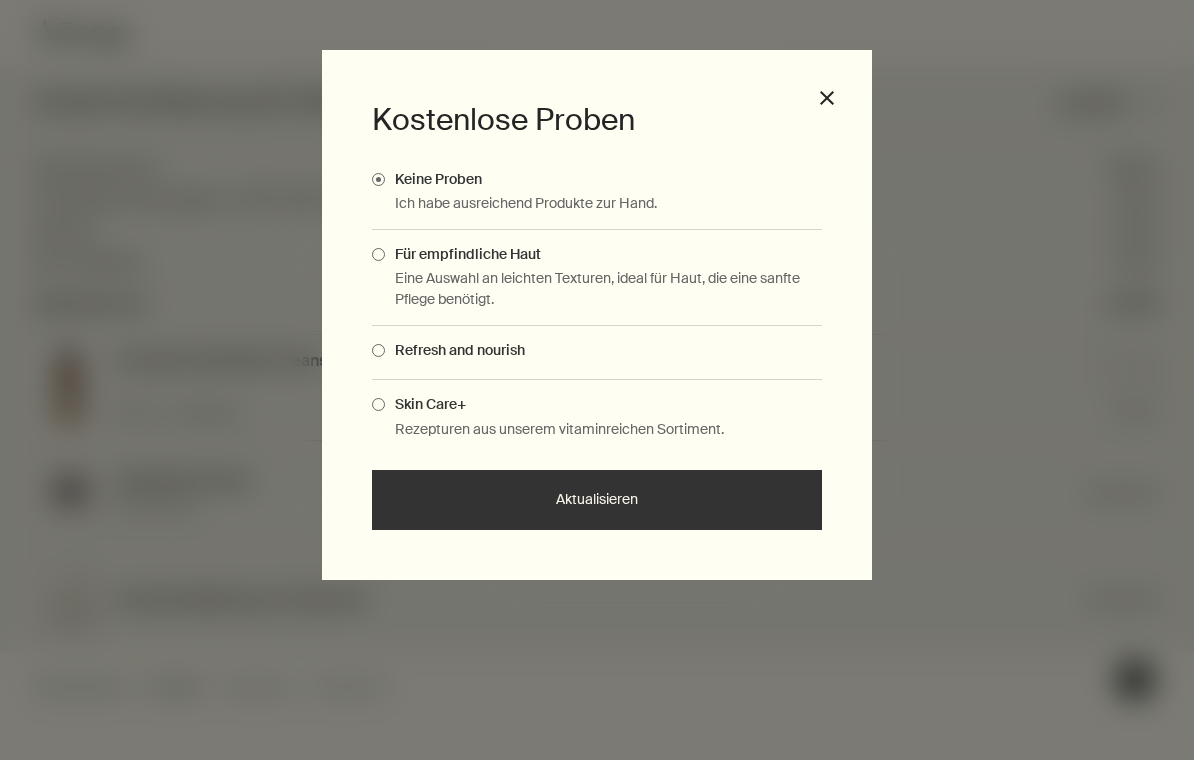 scroll, scrollTop: 34, scrollLeft: 0, axis: vertical 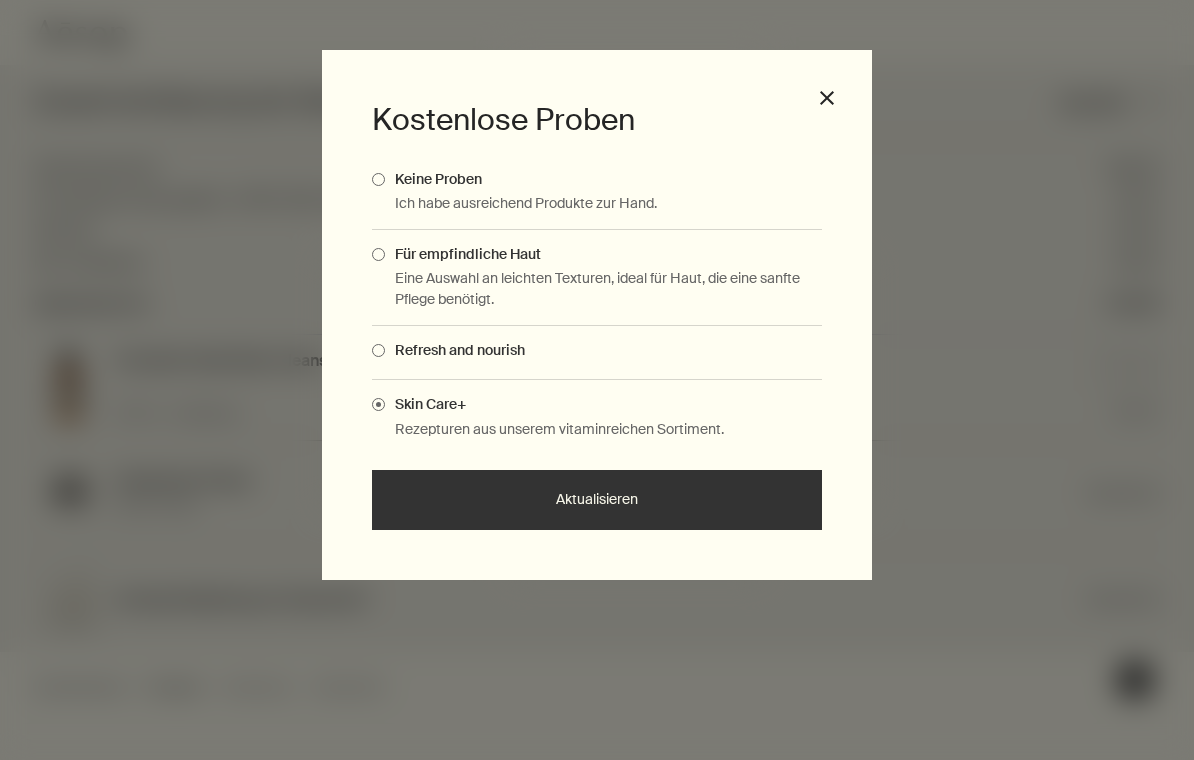 click on "Aktualisieren" at bounding box center (597, 500) 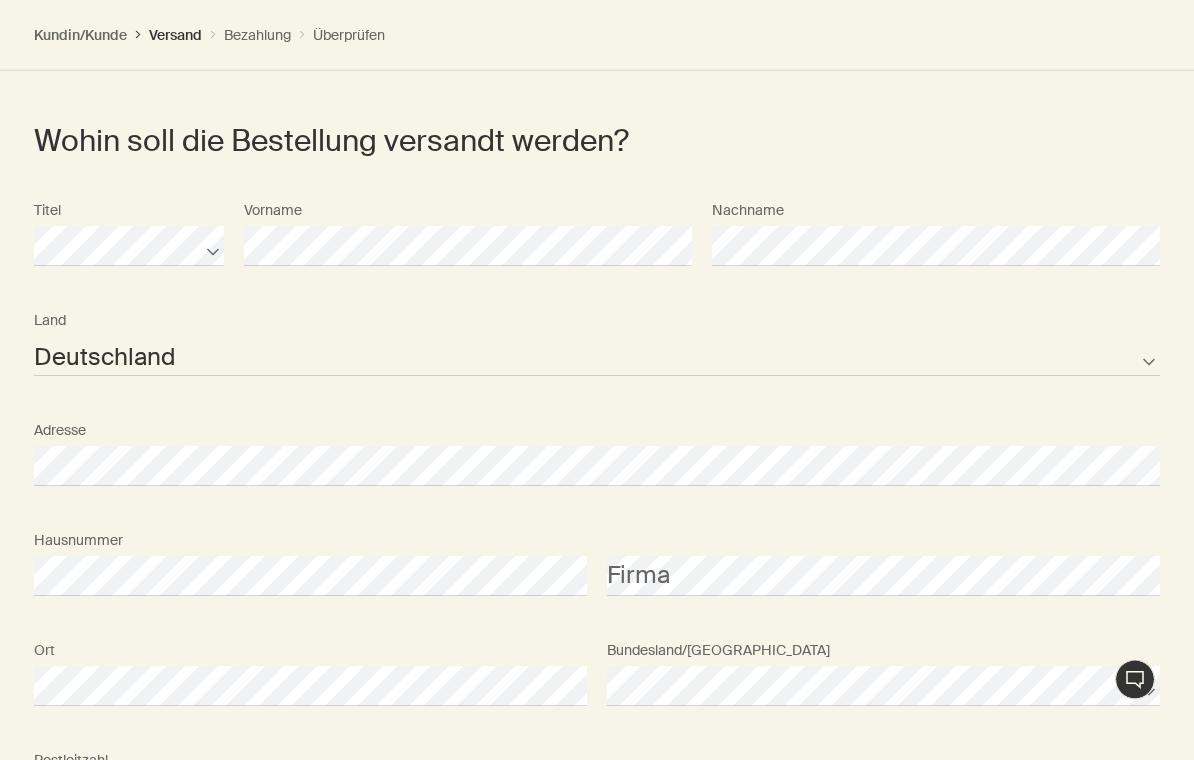 scroll, scrollTop: 1135, scrollLeft: 0, axis: vertical 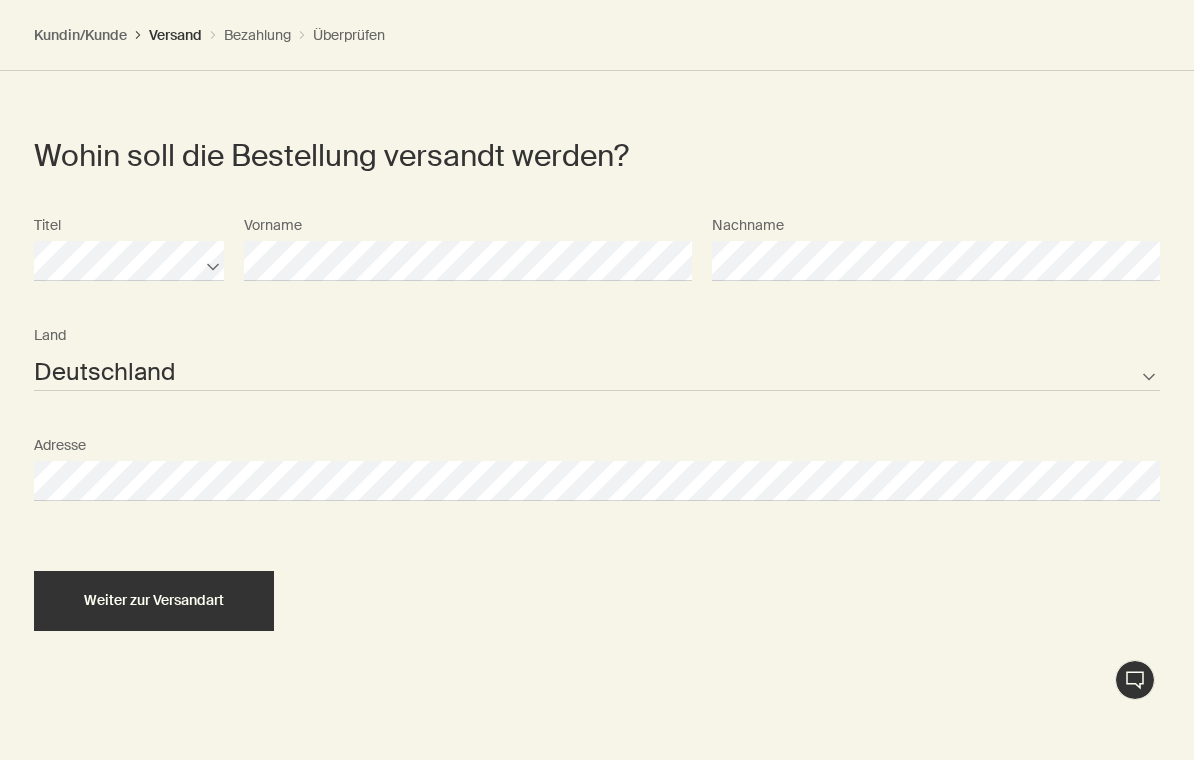select on "DE" 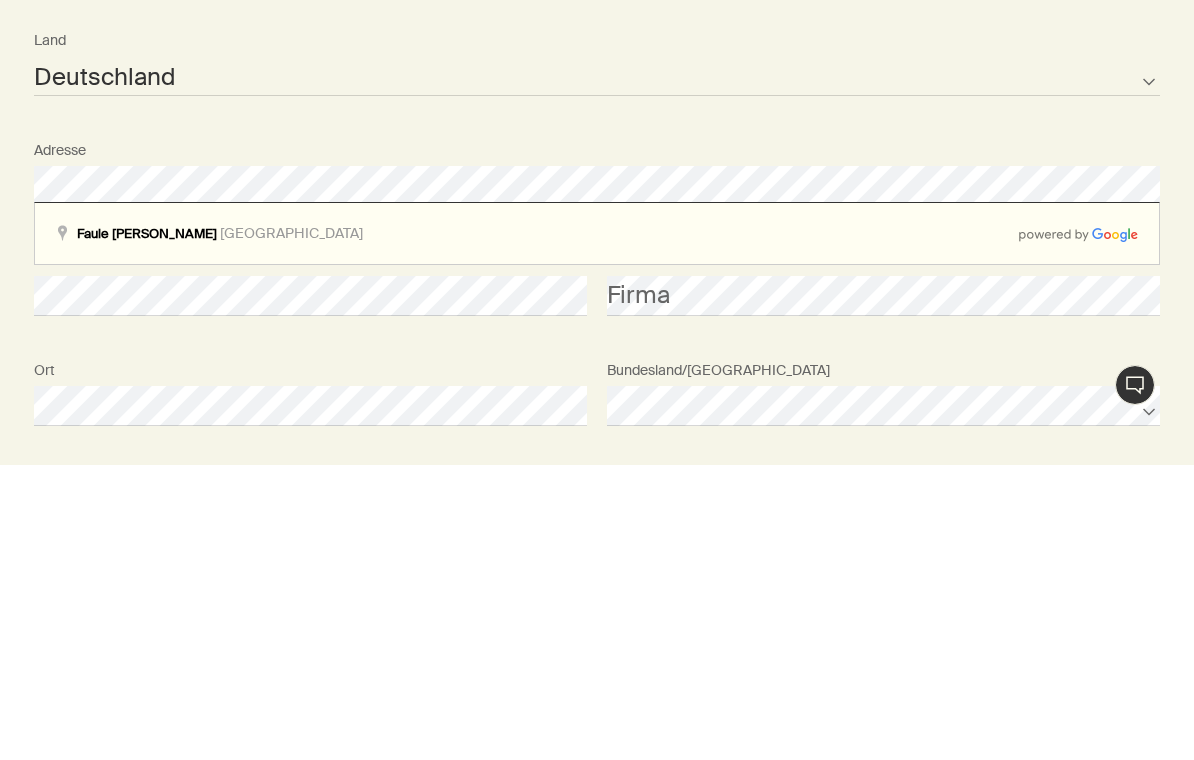 scroll, scrollTop: 1381, scrollLeft: 0, axis: vertical 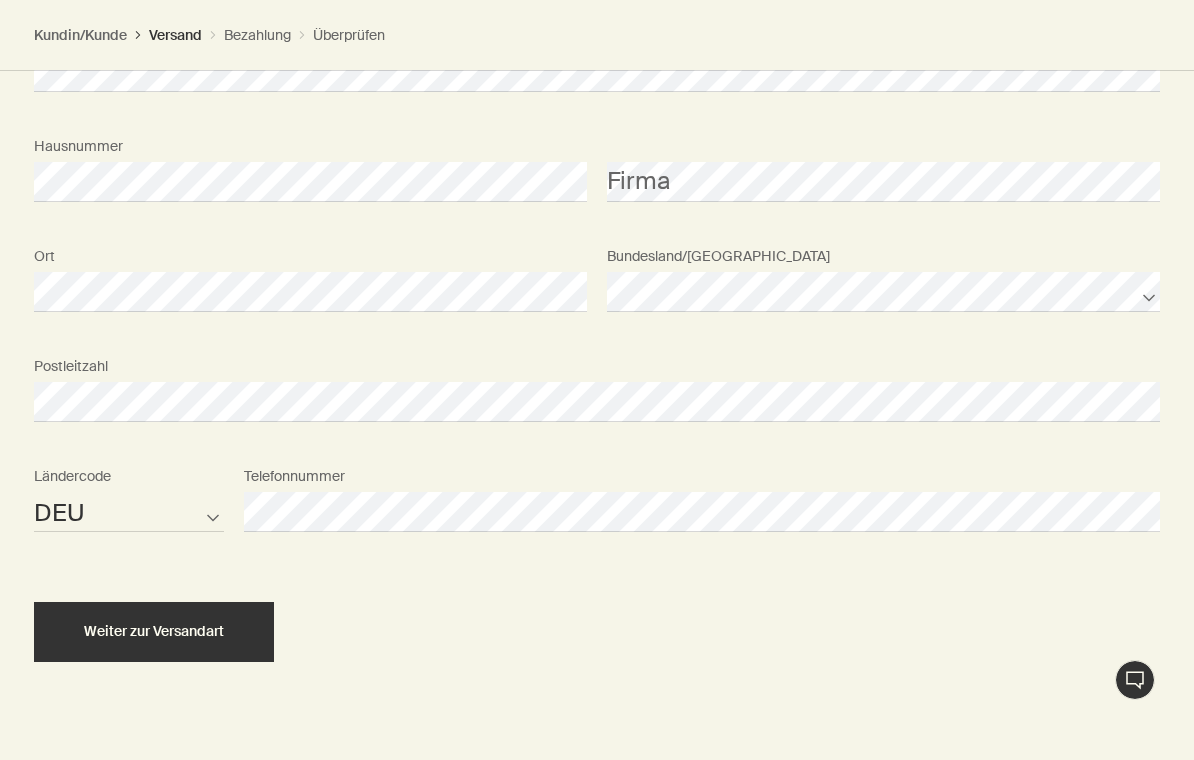 click on "Weiter zur Versandart" at bounding box center [154, 632] 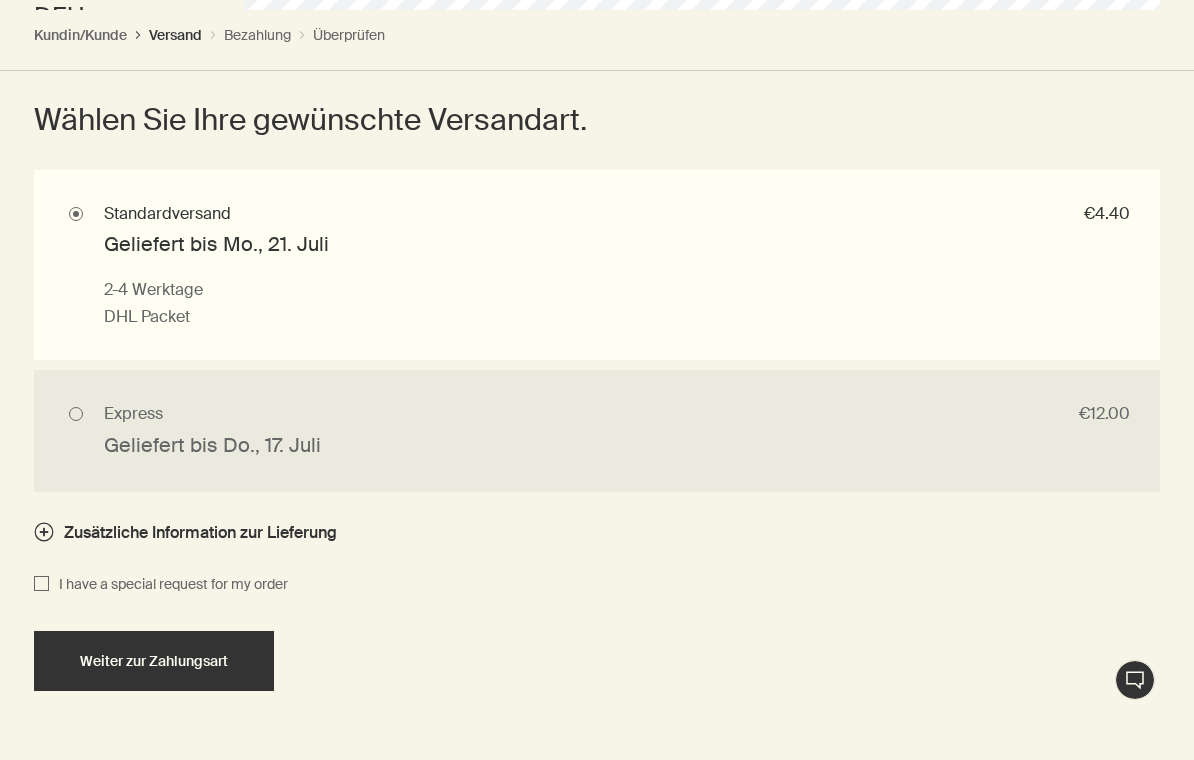 click on "Standardversand €4.40 Geliefert bis Mo., 21. Juli 2-4 Werktage DHL Packet" at bounding box center [597, 265] 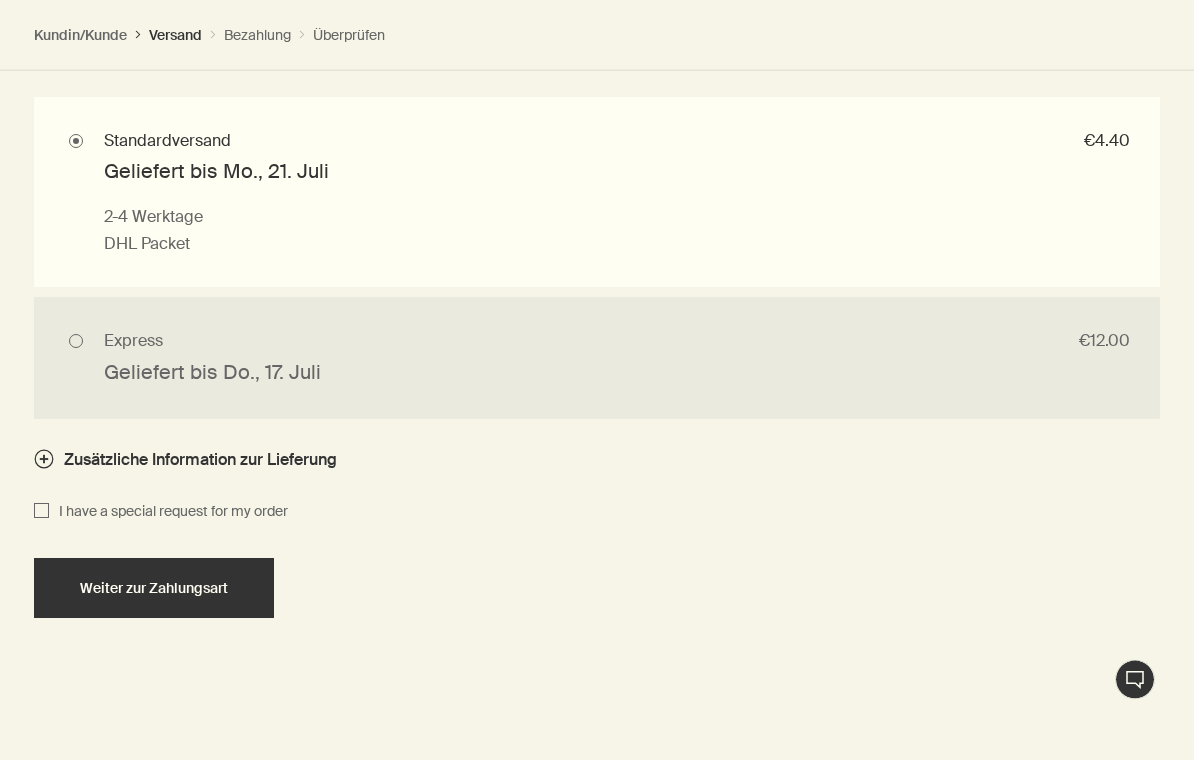 scroll, scrollTop: 2070, scrollLeft: 0, axis: vertical 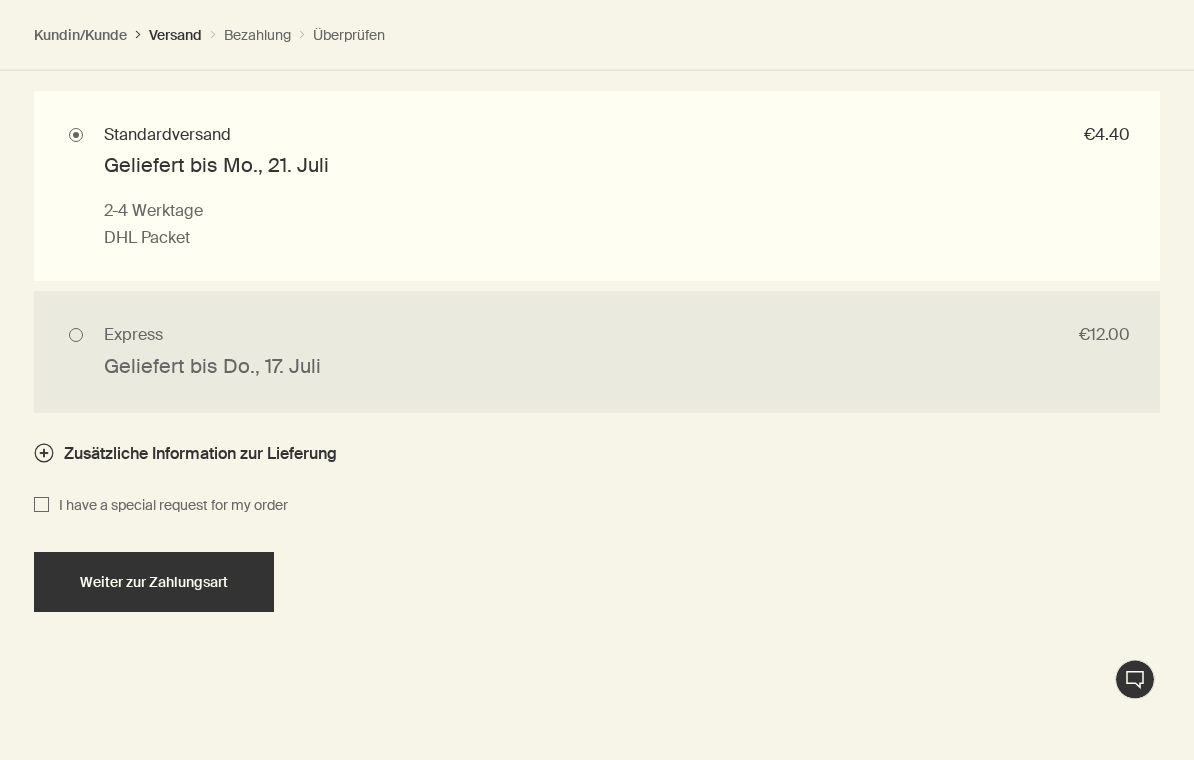 click on "Weiter zur Zahlungsart" at bounding box center [154, 583] 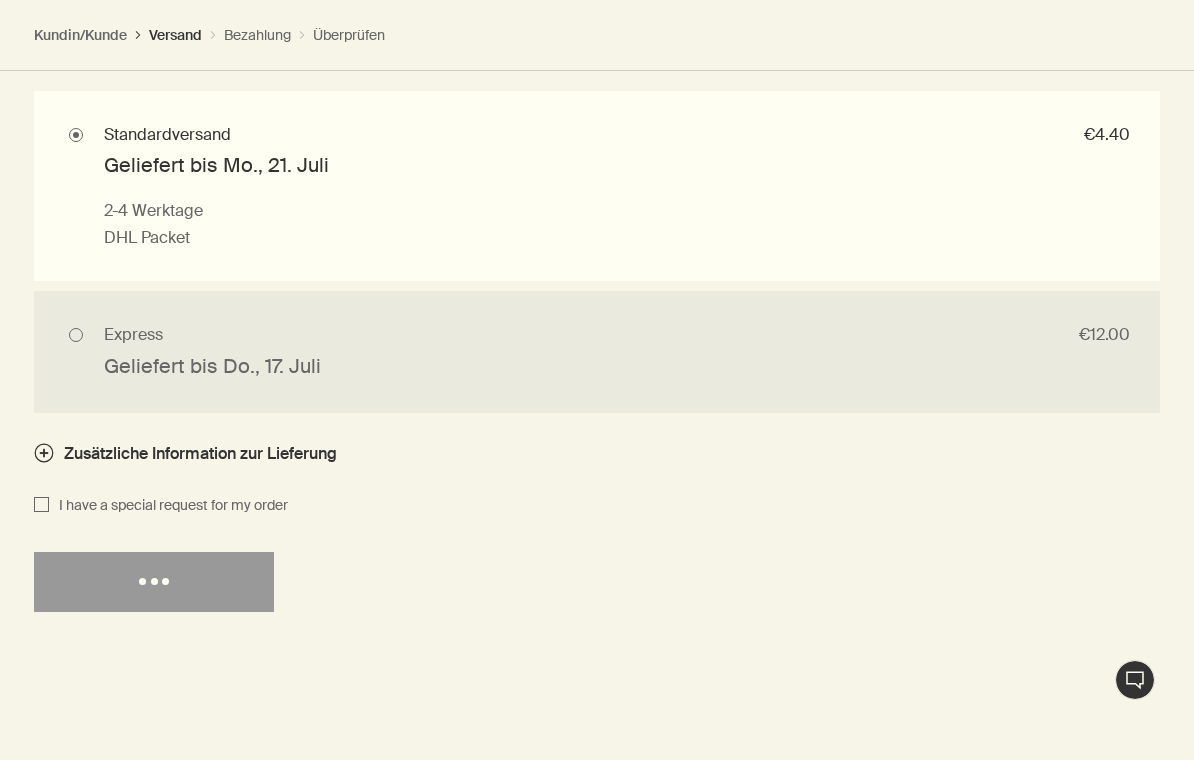 select on "DE" 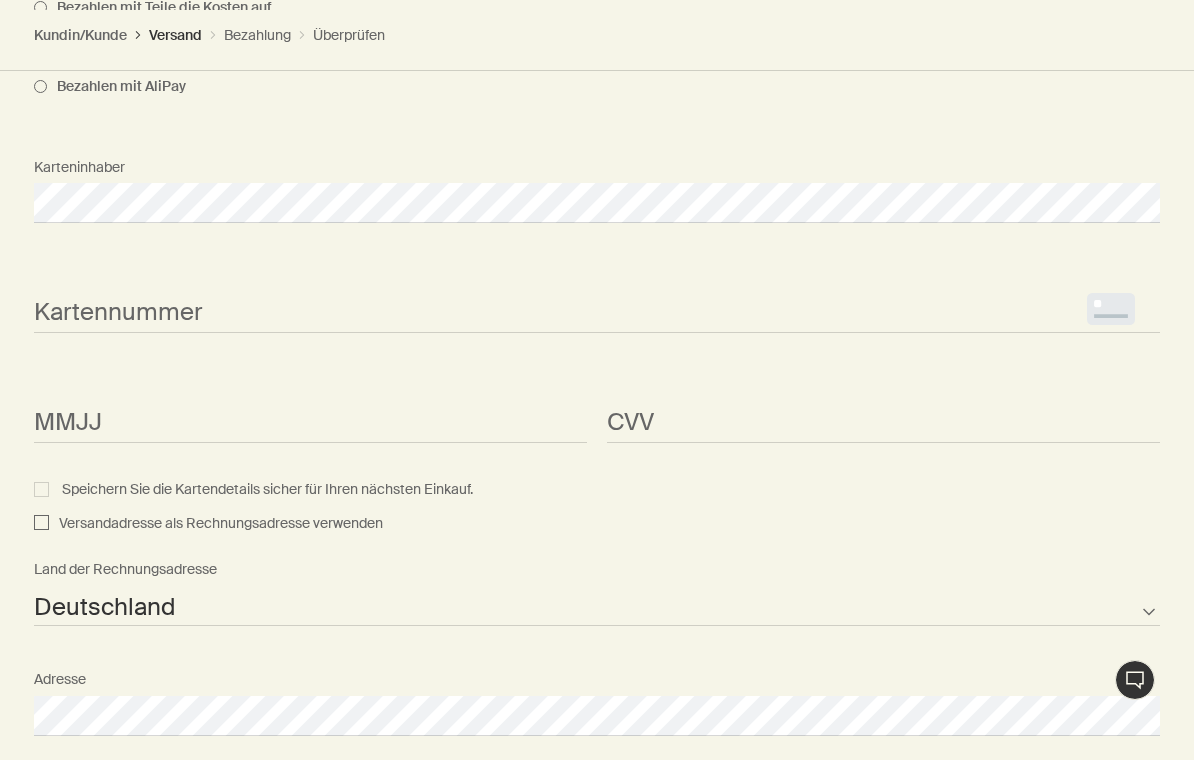 scroll, scrollTop: 0, scrollLeft: 0, axis: both 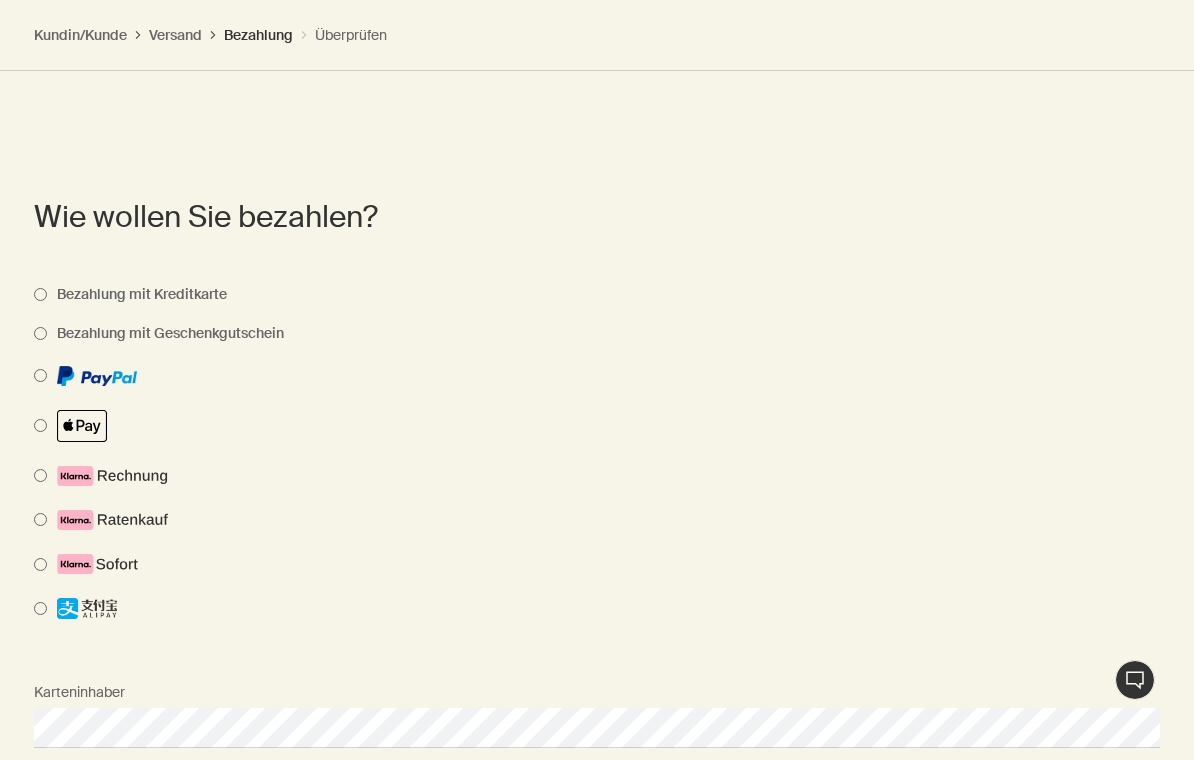select on "DE" 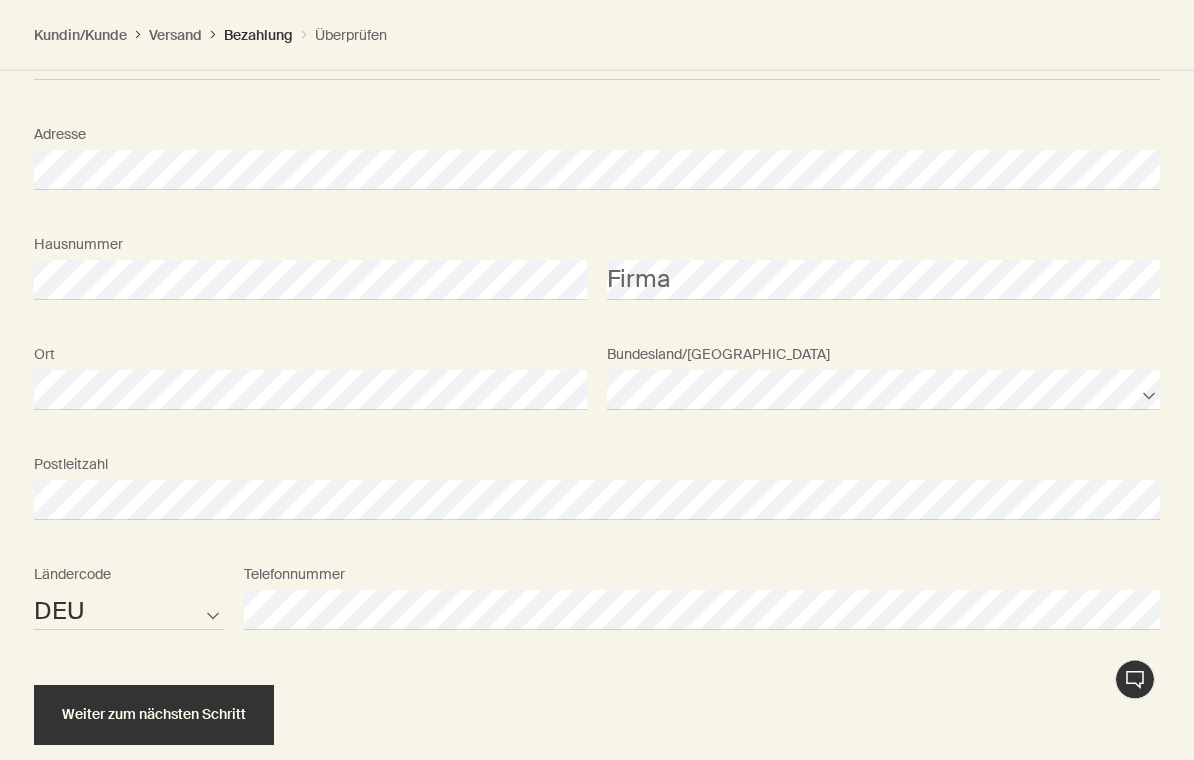 scroll, scrollTop: 2314, scrollLeft: 0, axis: vertical 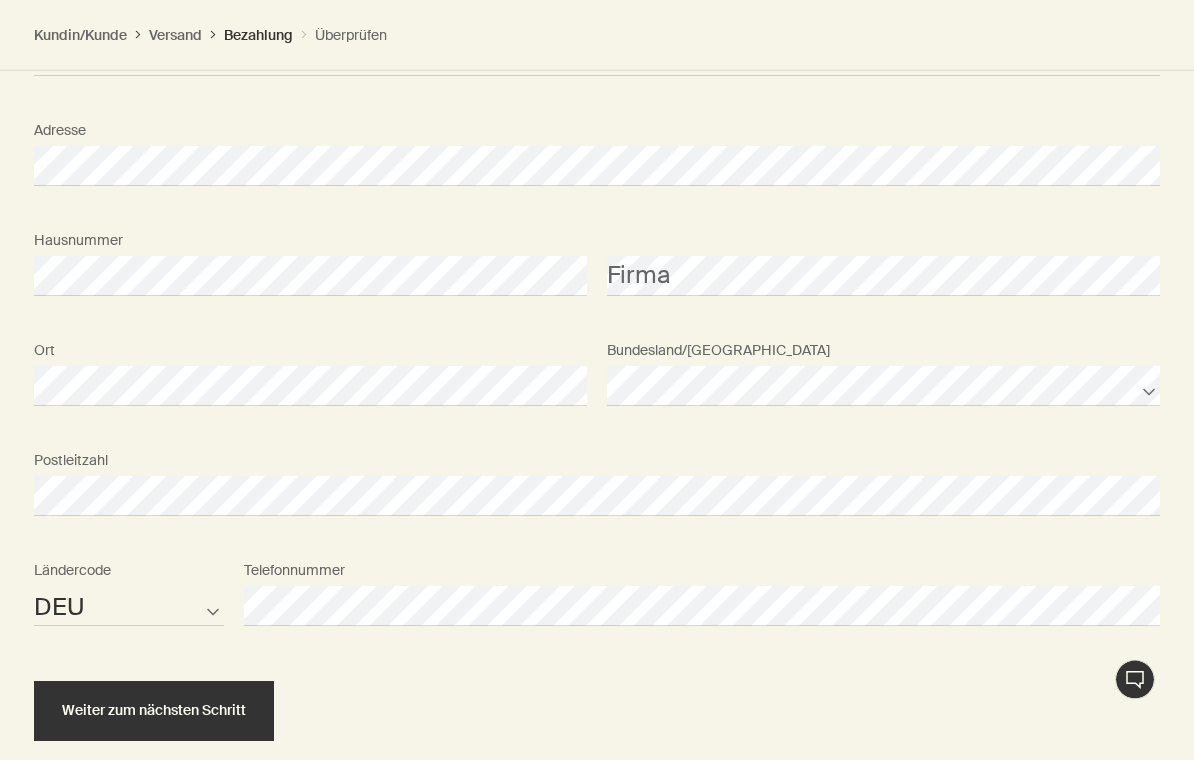 click on "Weiter zum nächsten Schritt" at bounding box center (154, 712) 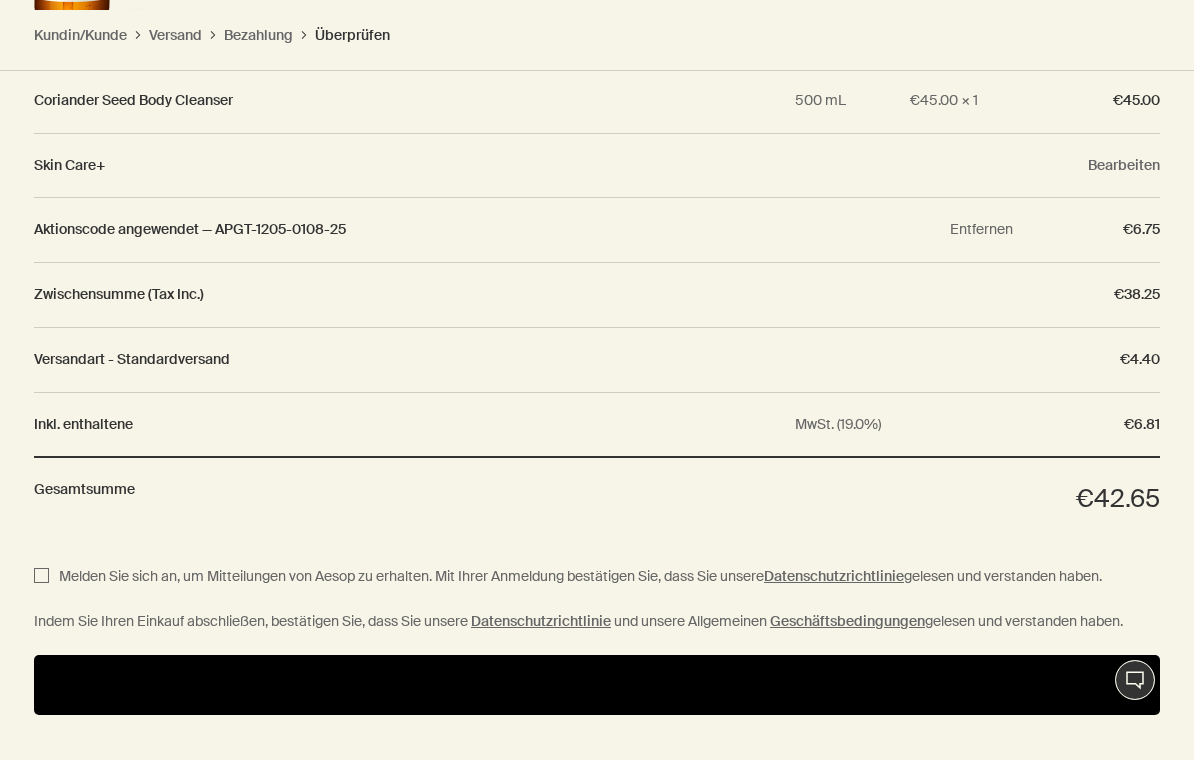 scroll, scrollTop: 2446, scrollLeft: 0, axis: vertical 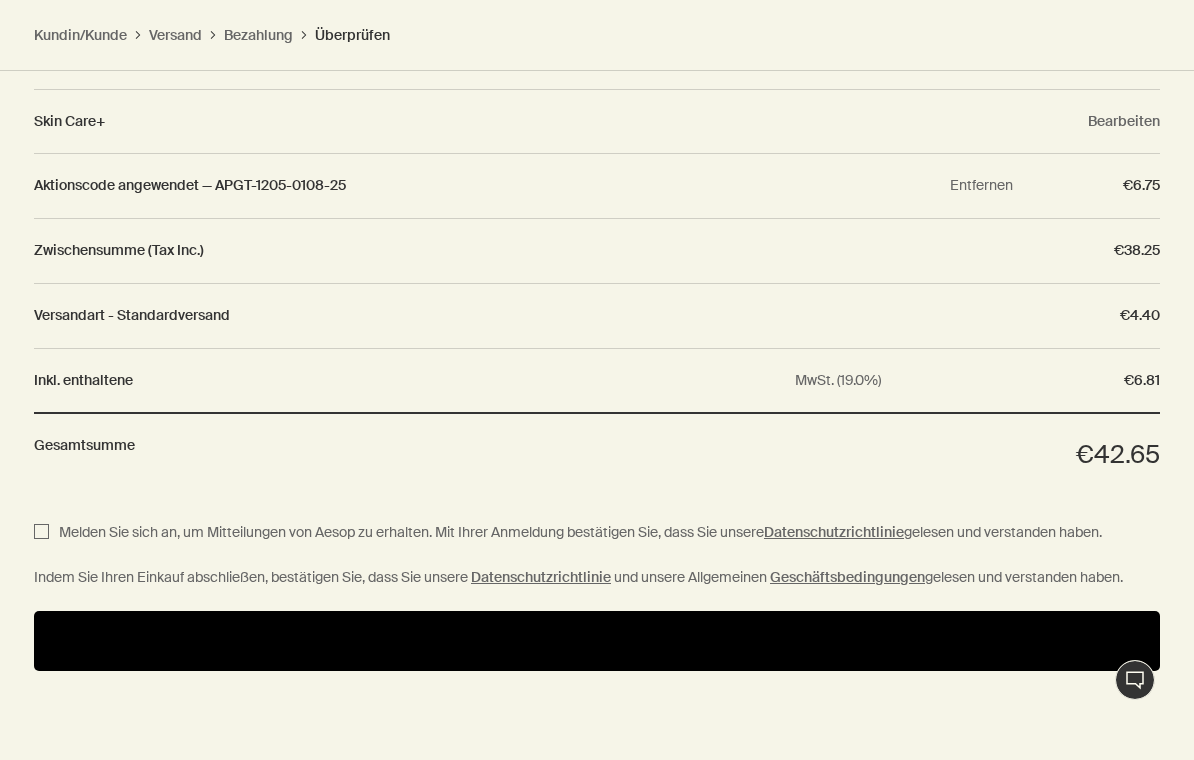 click at bounding box center [597, 641] 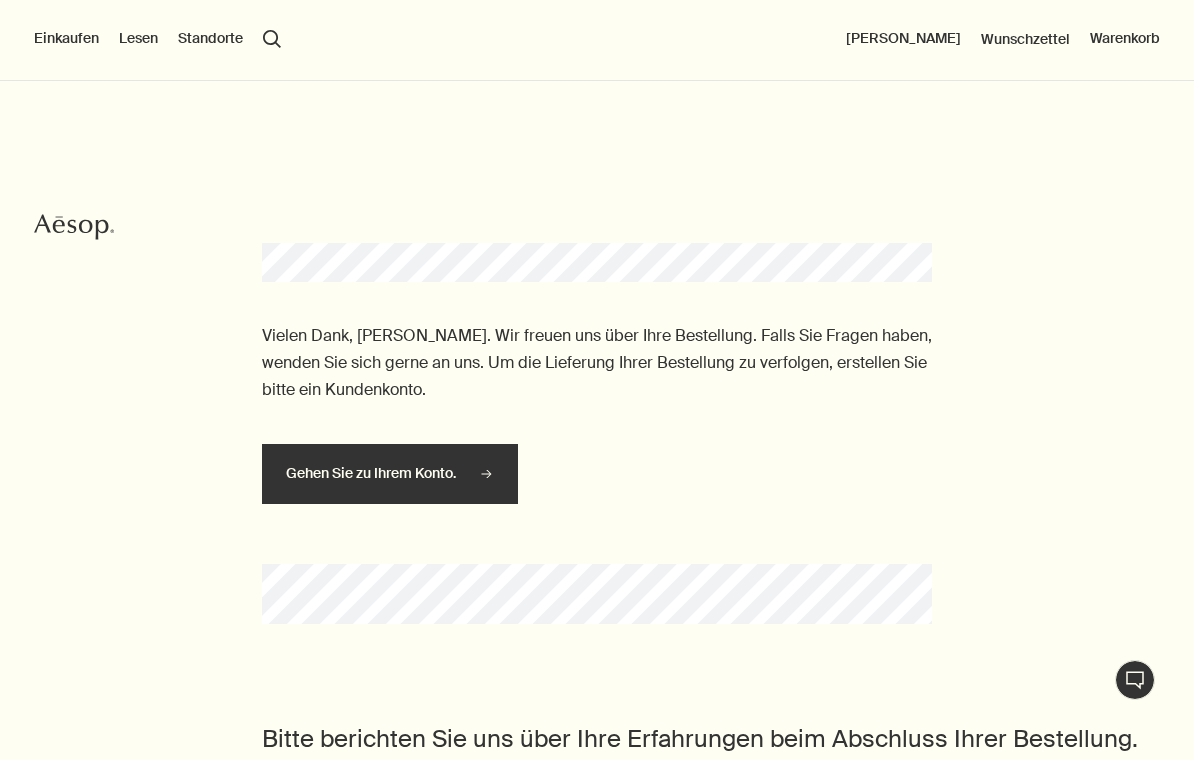 scroll, scrollTop: 0, scrollLeft: 0, axis: both 